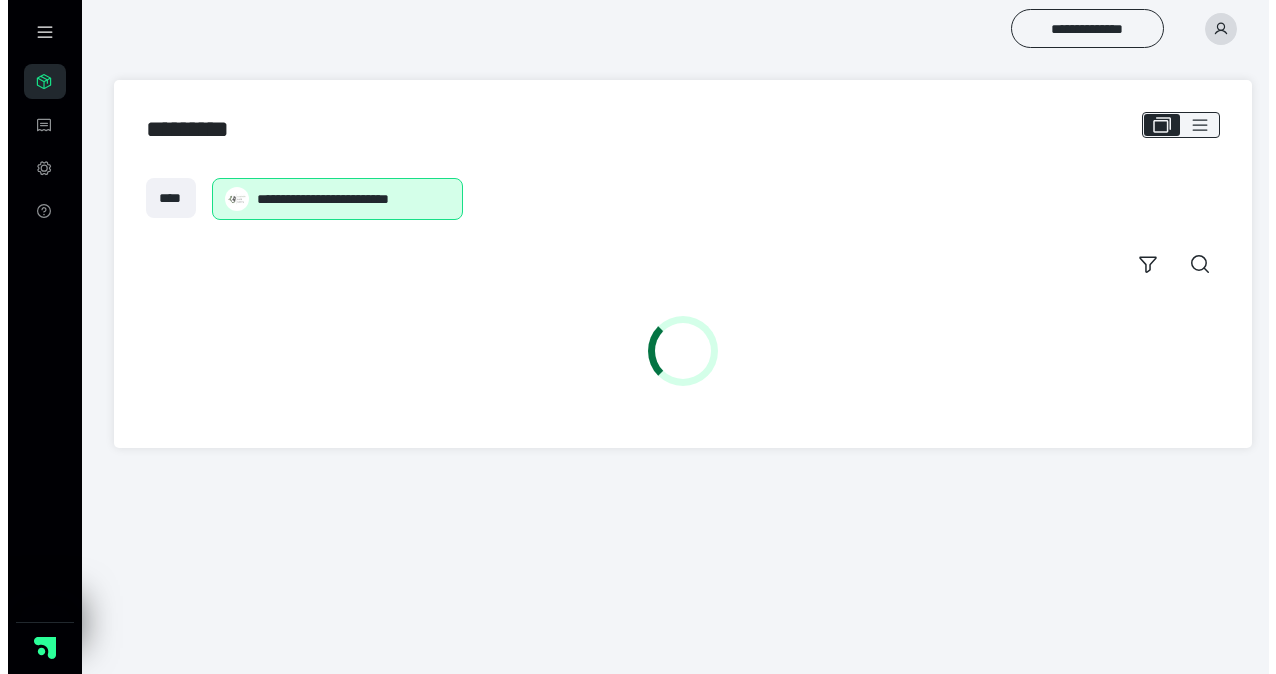 scroll, scrollTop: 0, scrollLeft: 0, axis: both 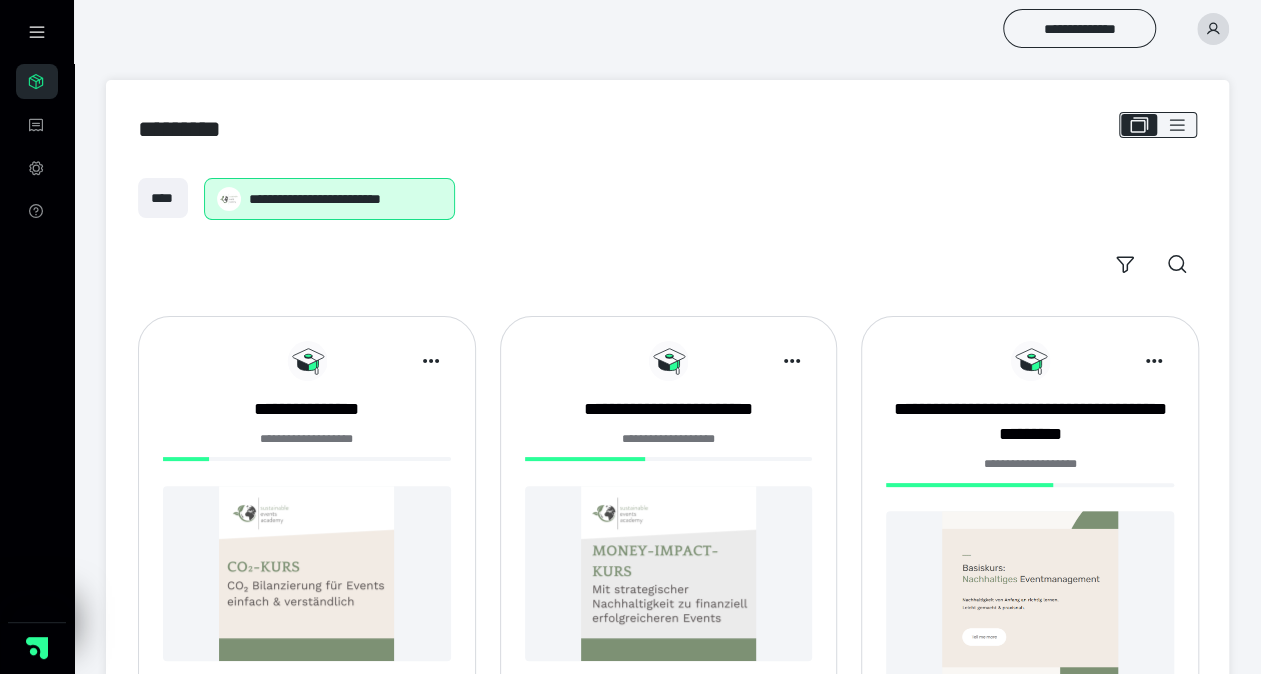 click at bounding box center [307, 573] 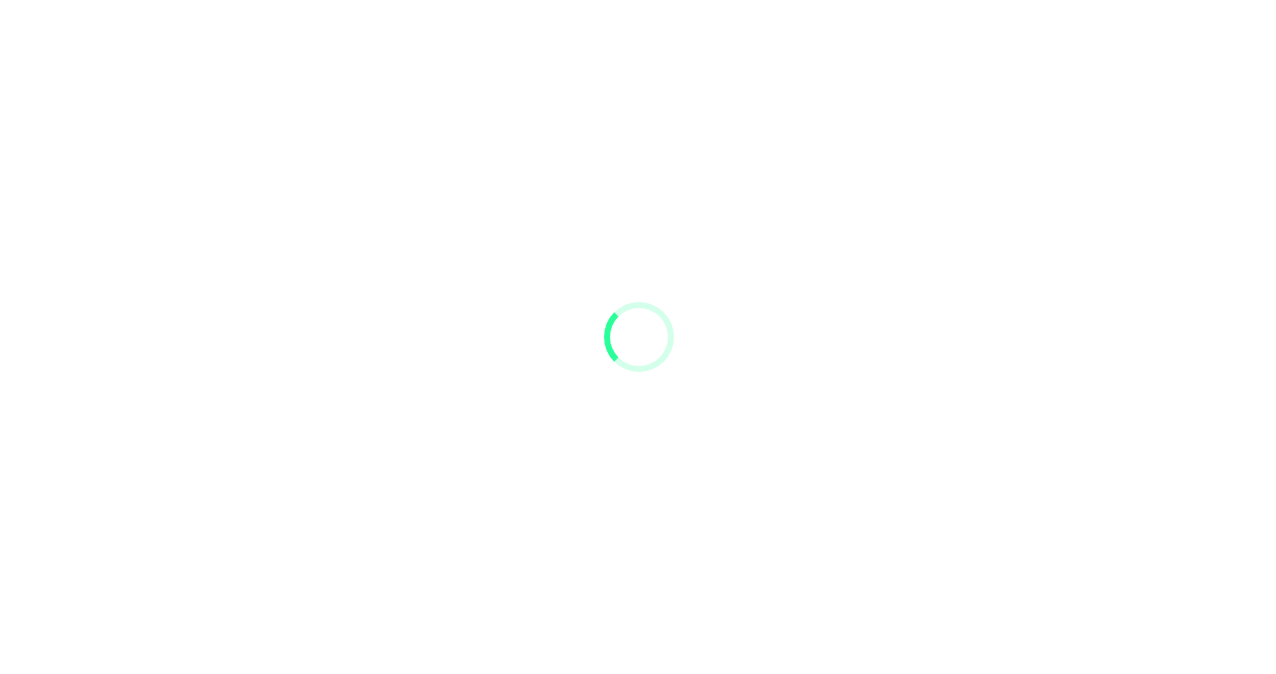 scroll, scrollTop: 0, scrollLeft: 0, axis: both 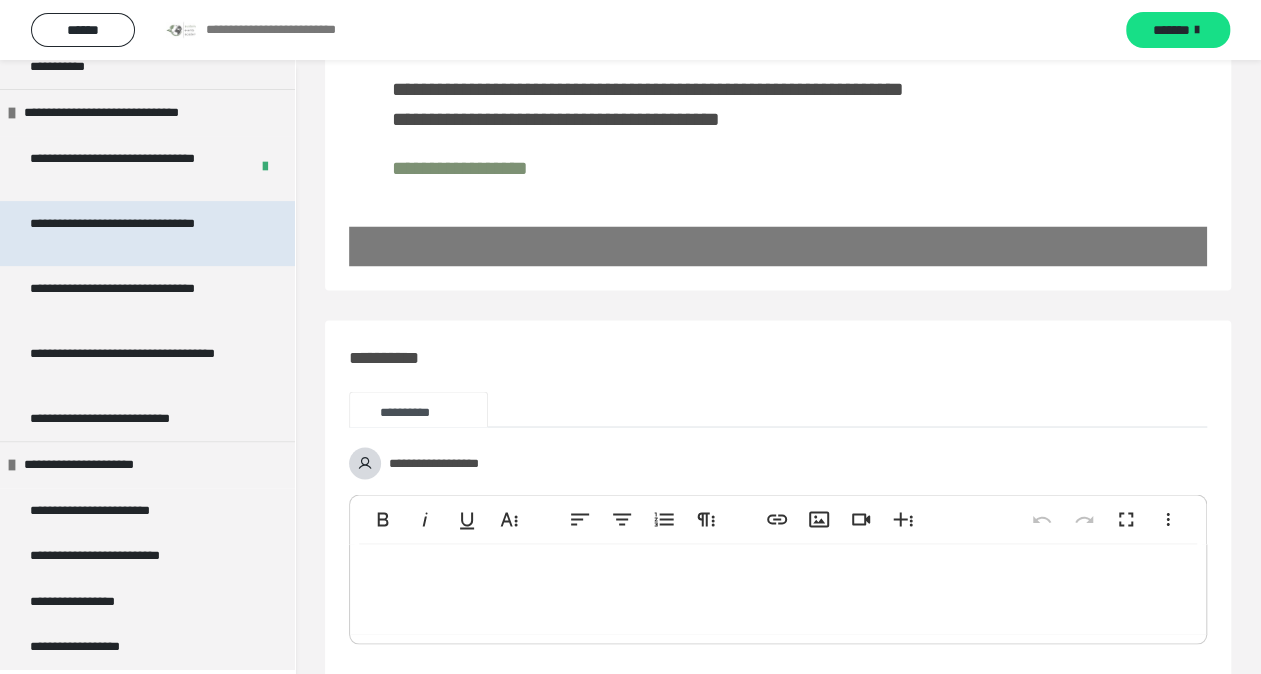 click on "**********" at bounding box center (132, 233) 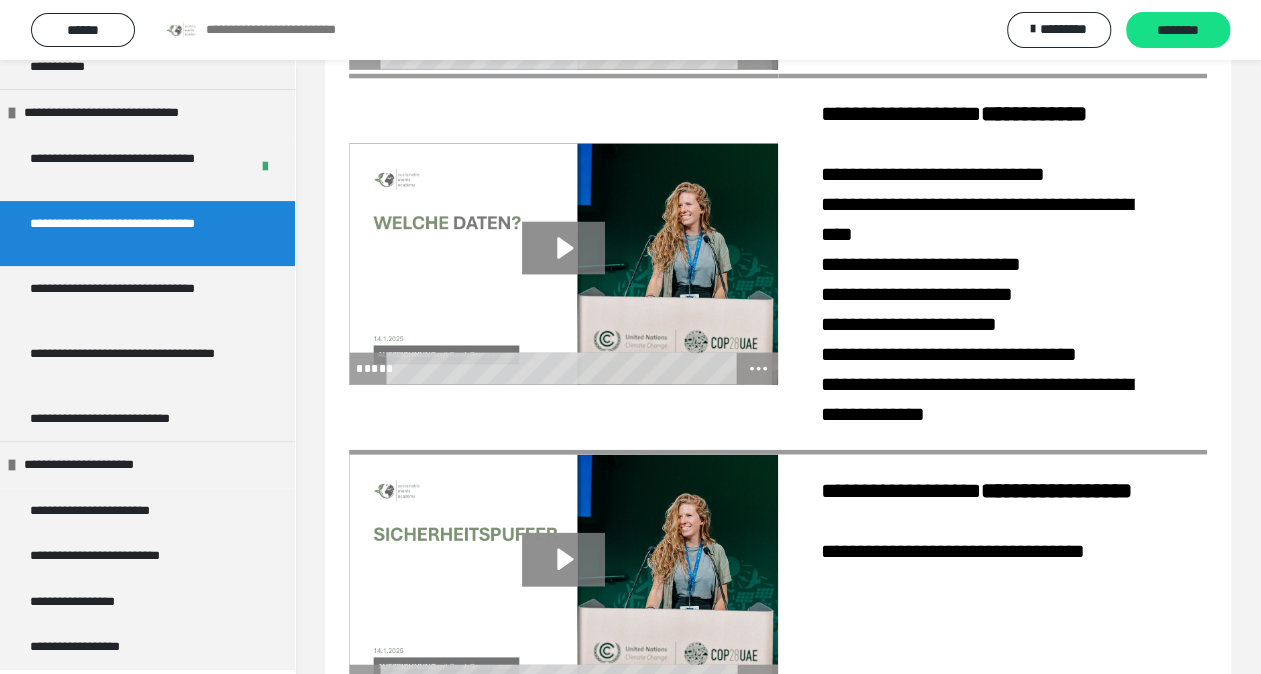 scroll, scrollTop: 1982, scrollLeft: 0, axis: vertical 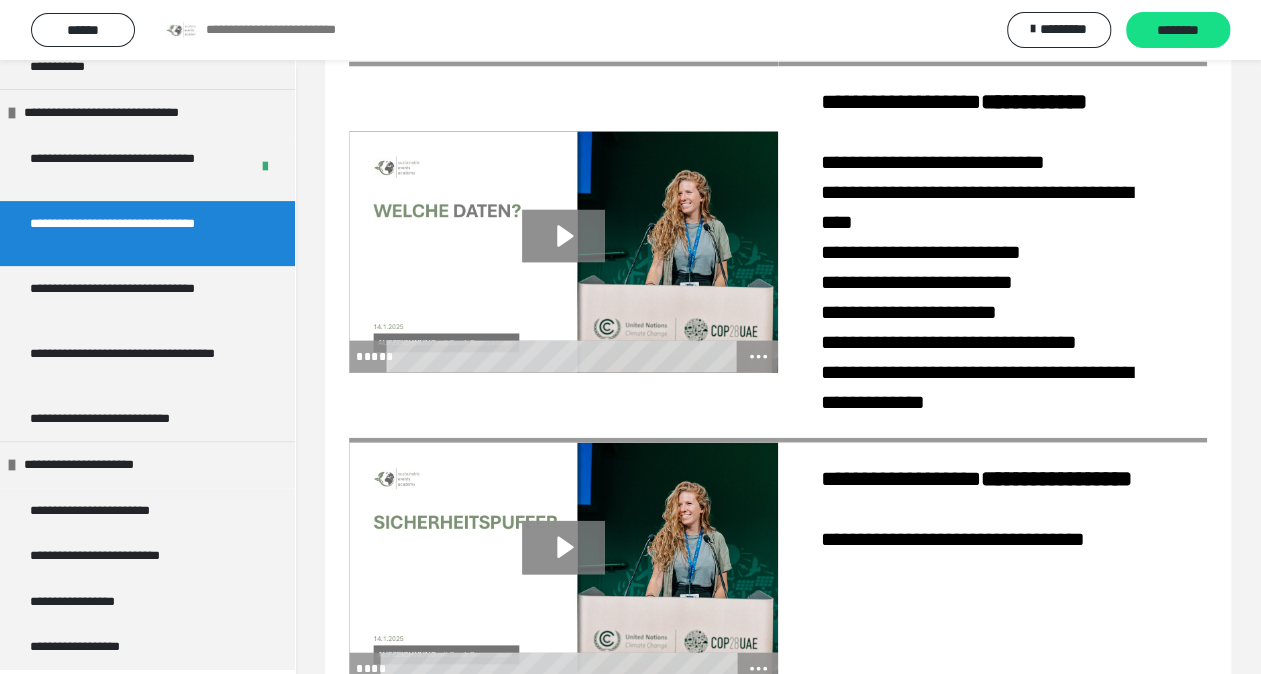 click 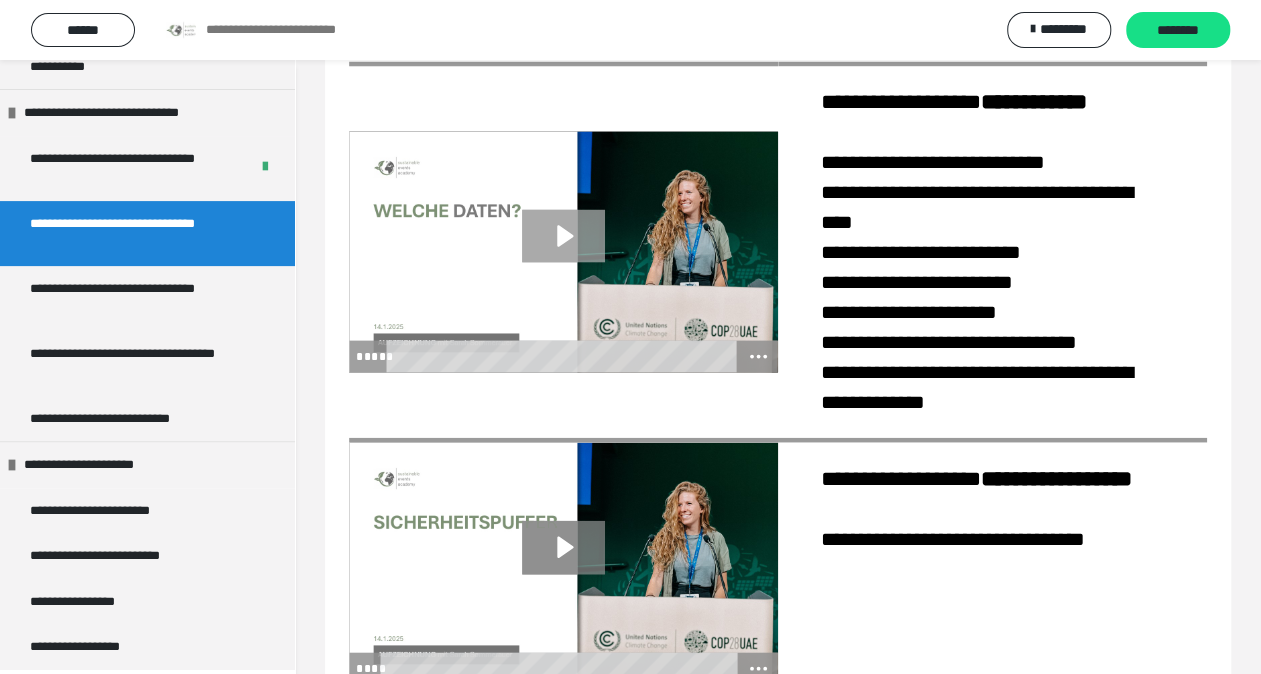 click 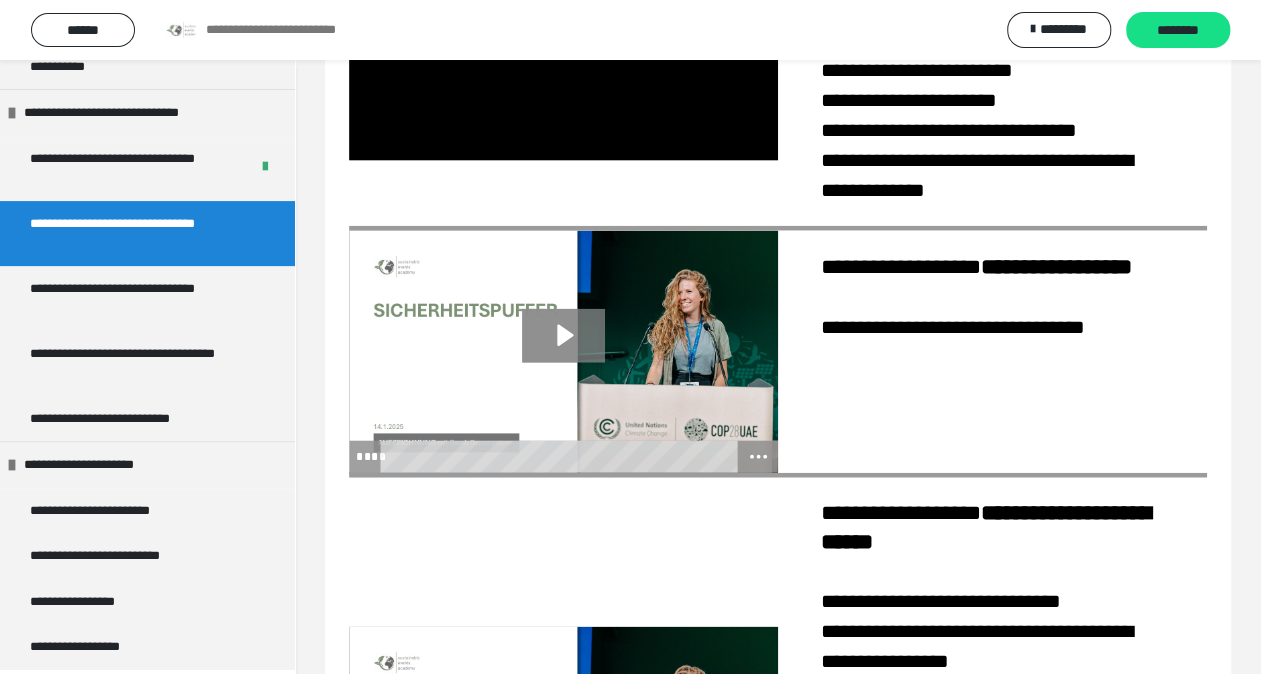 scroll, scrollTop: 2205, scrollLeft: 0, axis: vertical 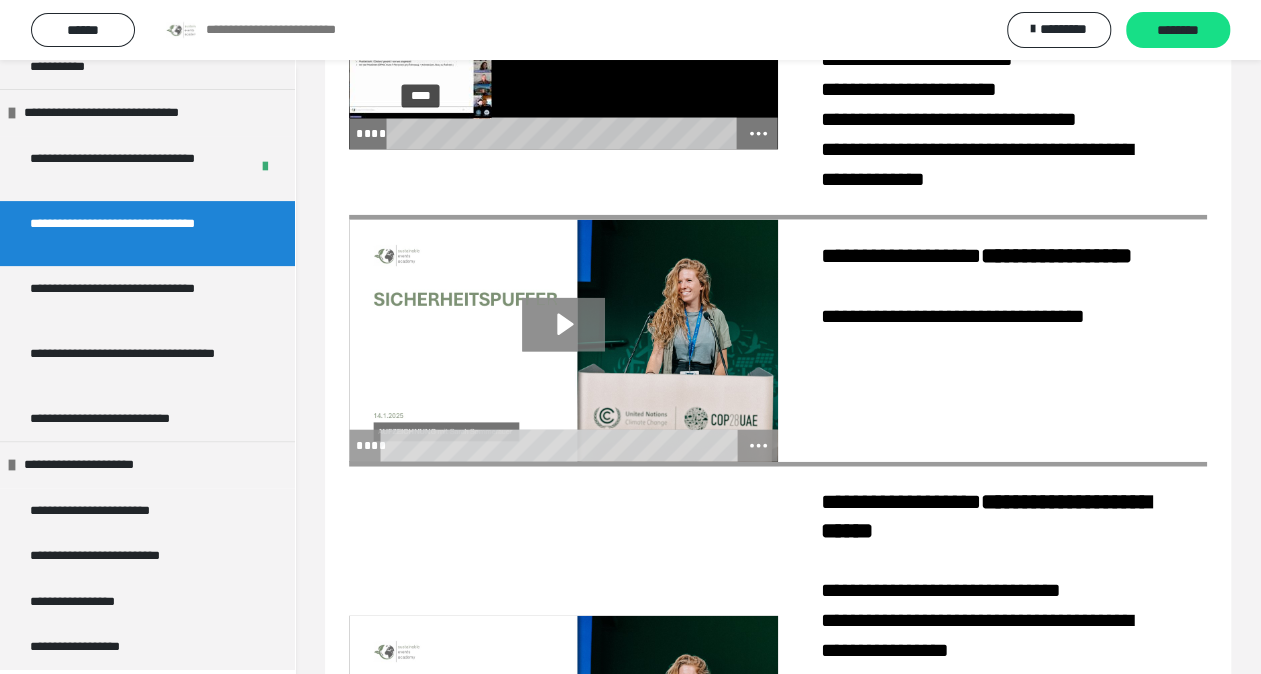 click at bounding box center (421, 134) 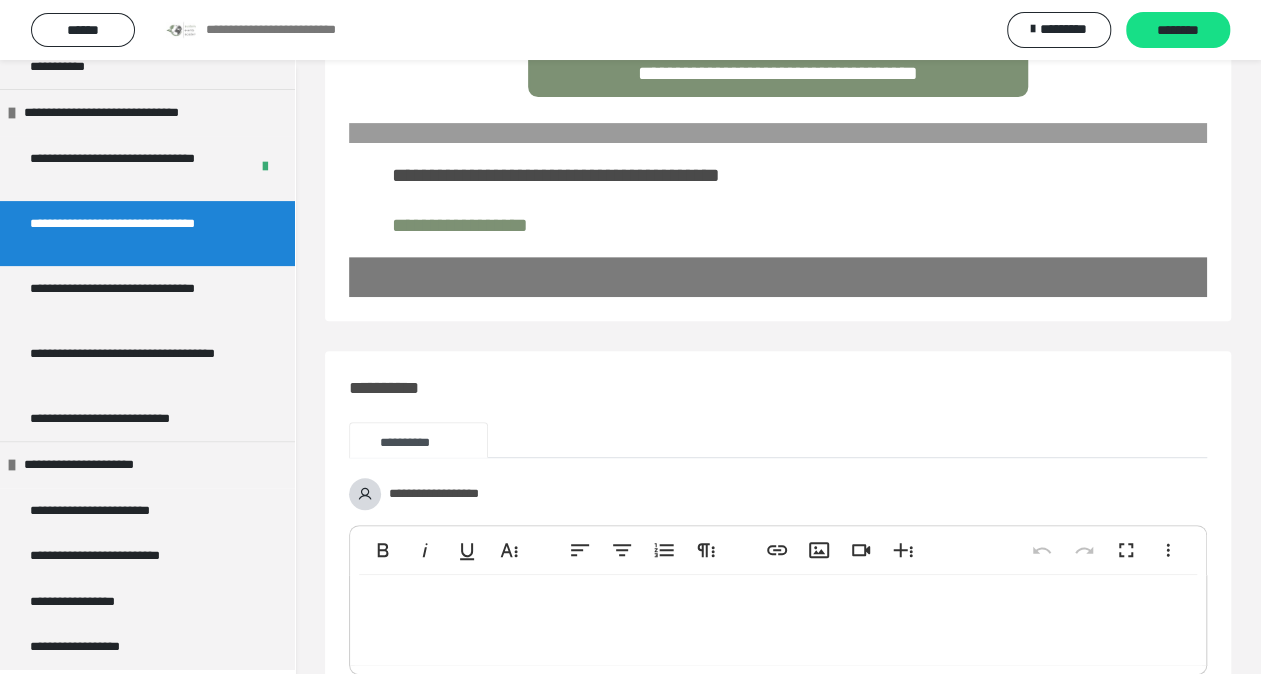 scroll, scrollTop: 4160, scrollLeft: 0, axis: vertical 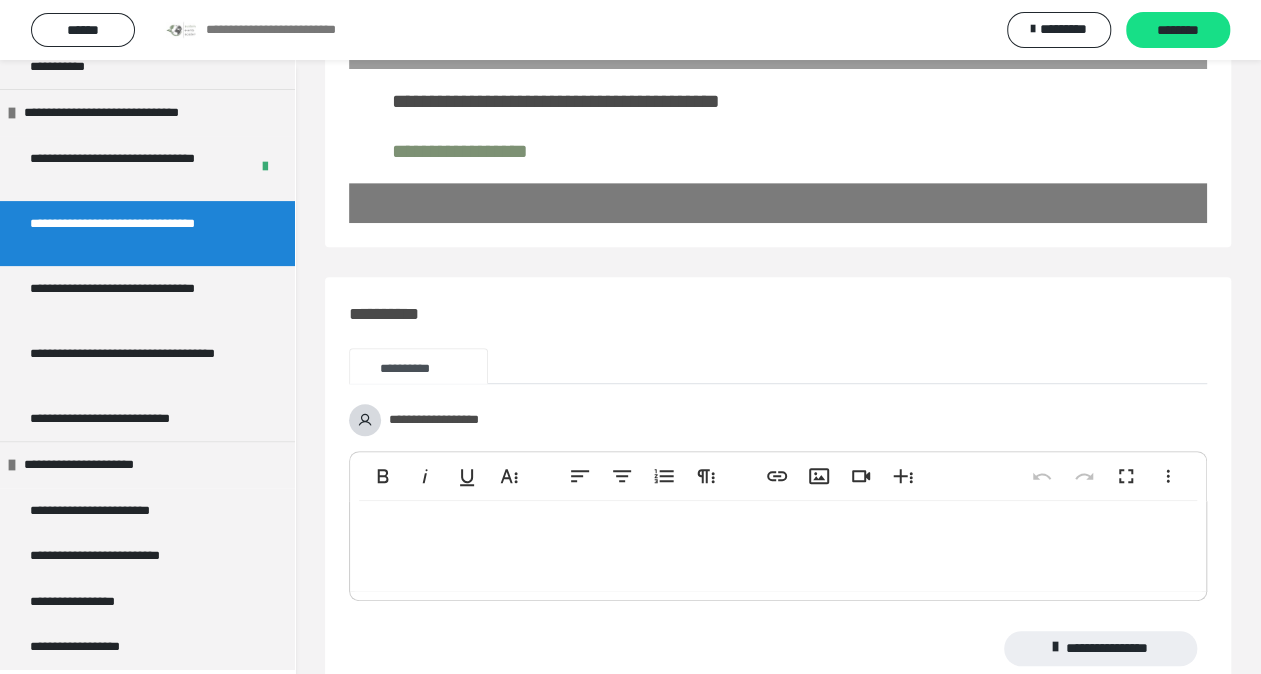 click on "**********" at bounding box center [778, -1] 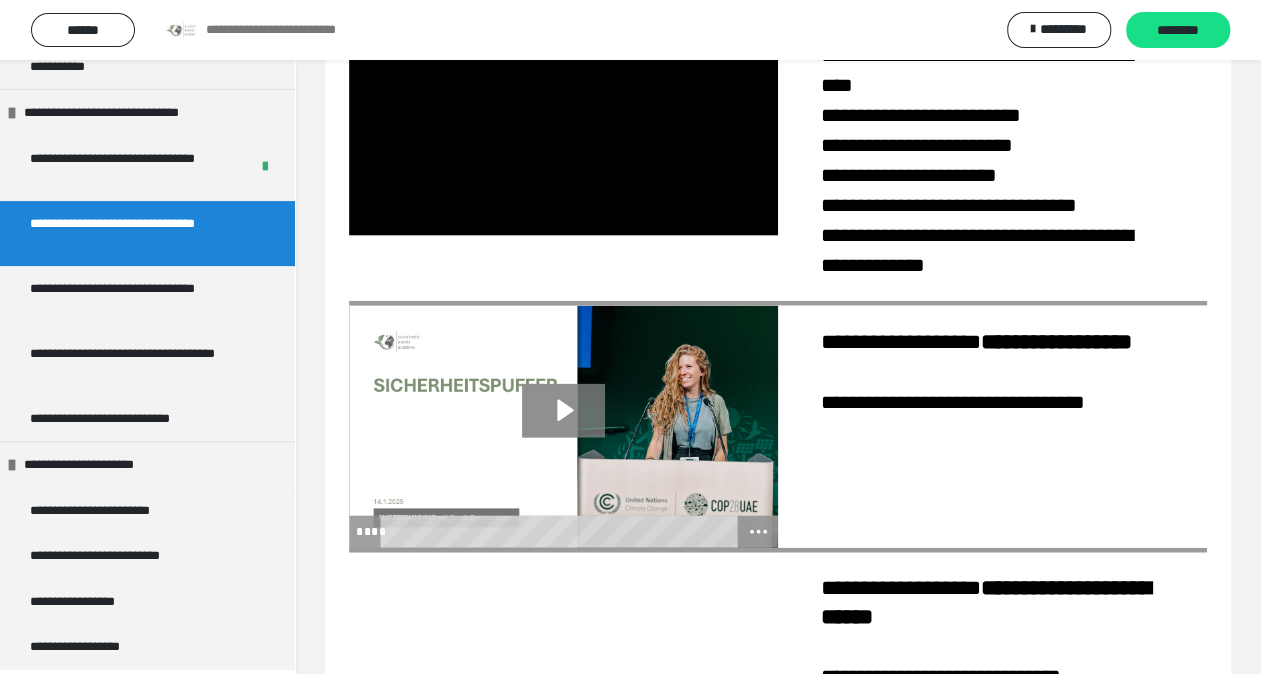 scroll, scrollTop: 2114, scrollLeft: 0, axis: vertical 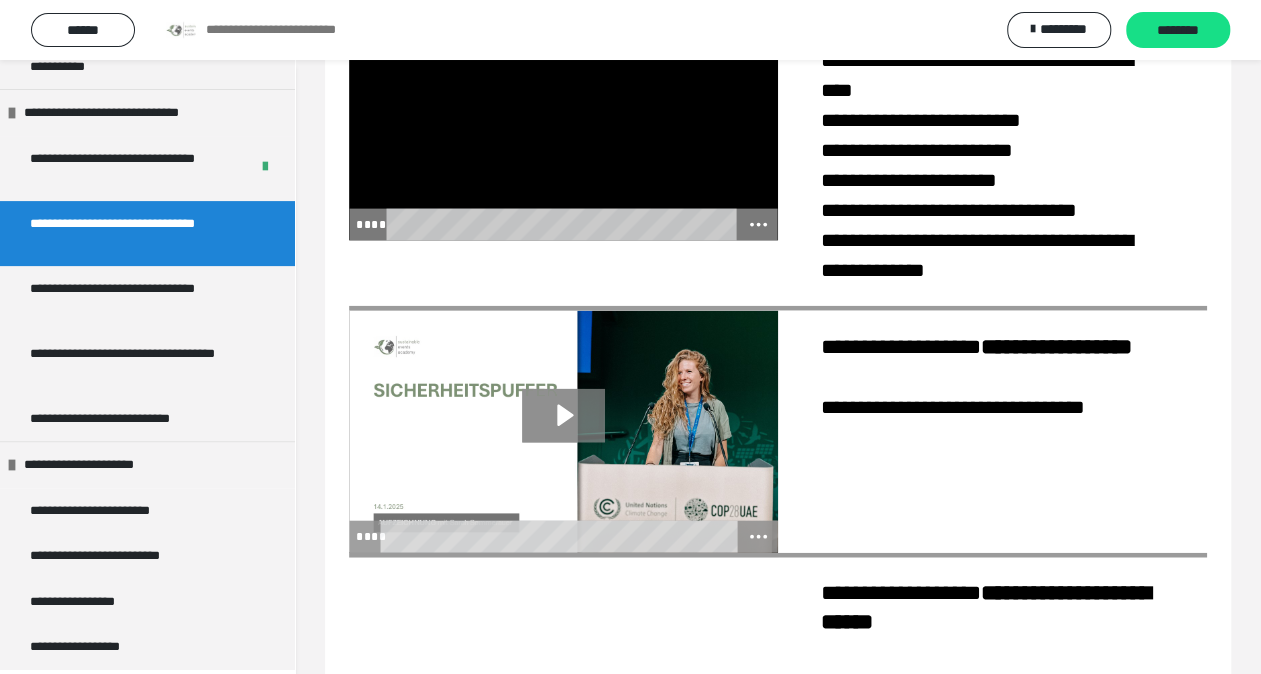click at bounding box center (563, 120) 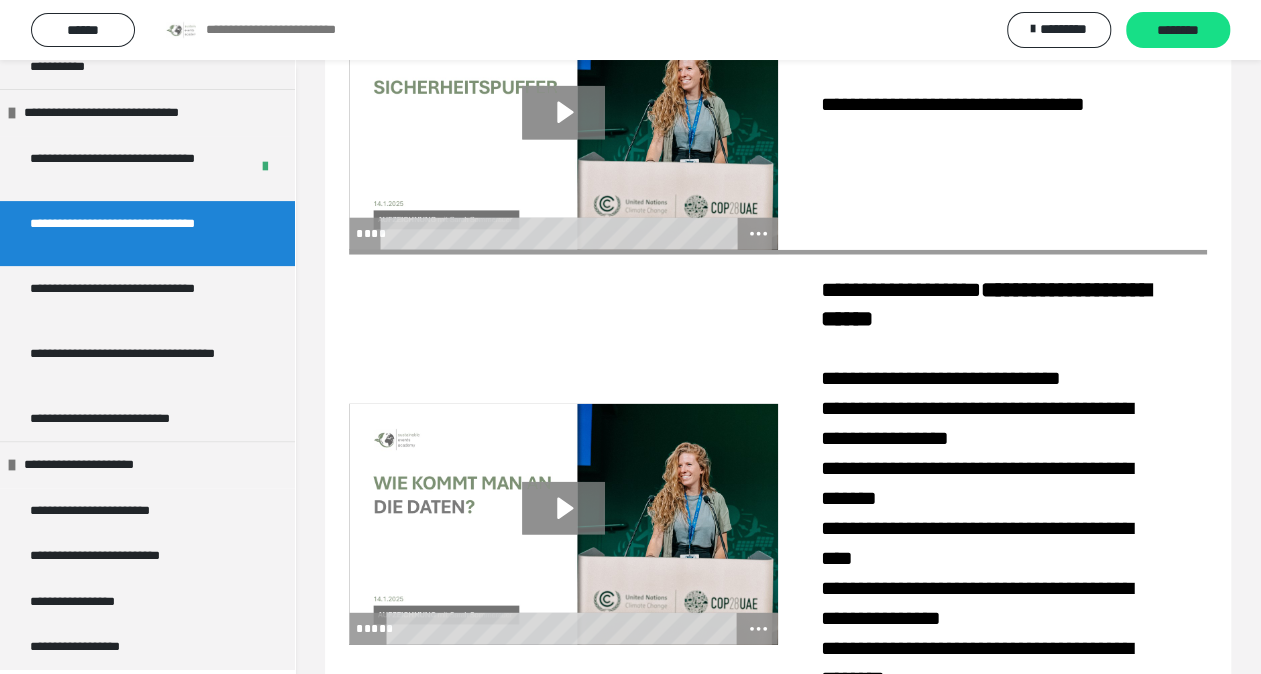 scroll, scrollTop: 2555, scrollLeft: 0, axis: vertical 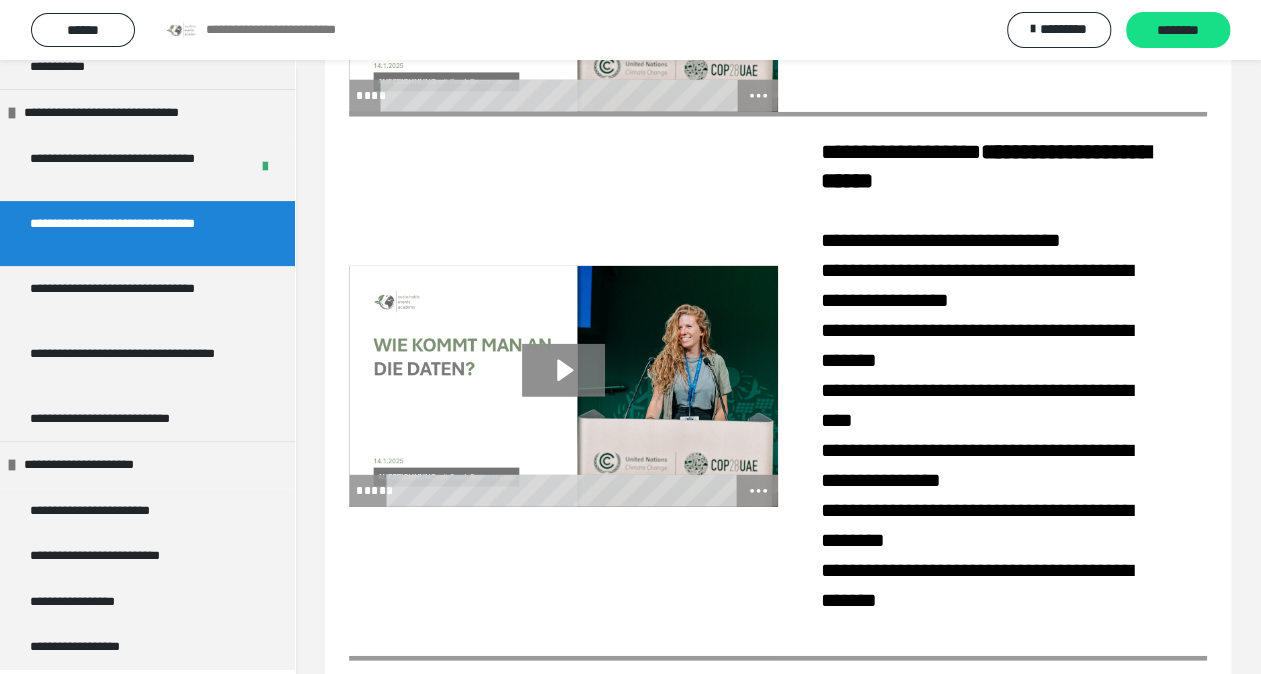 click 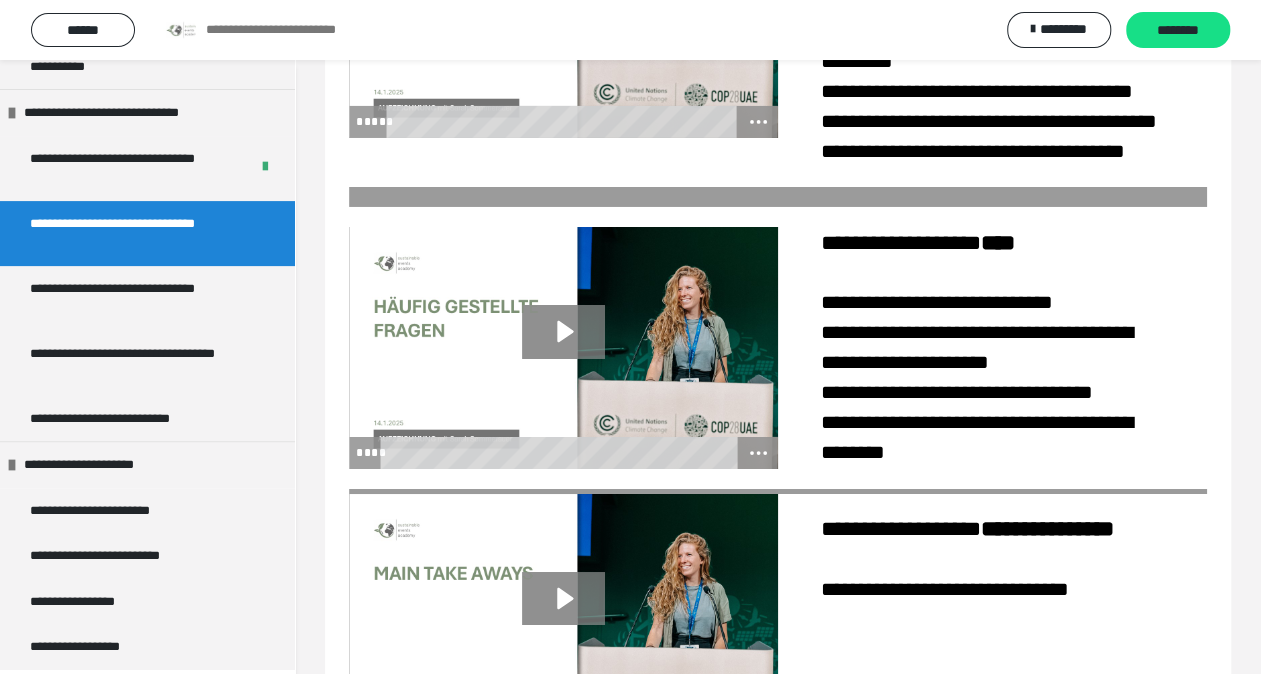scroll, scrollTop: 3374, scrollLeft: 0, axis: vertical 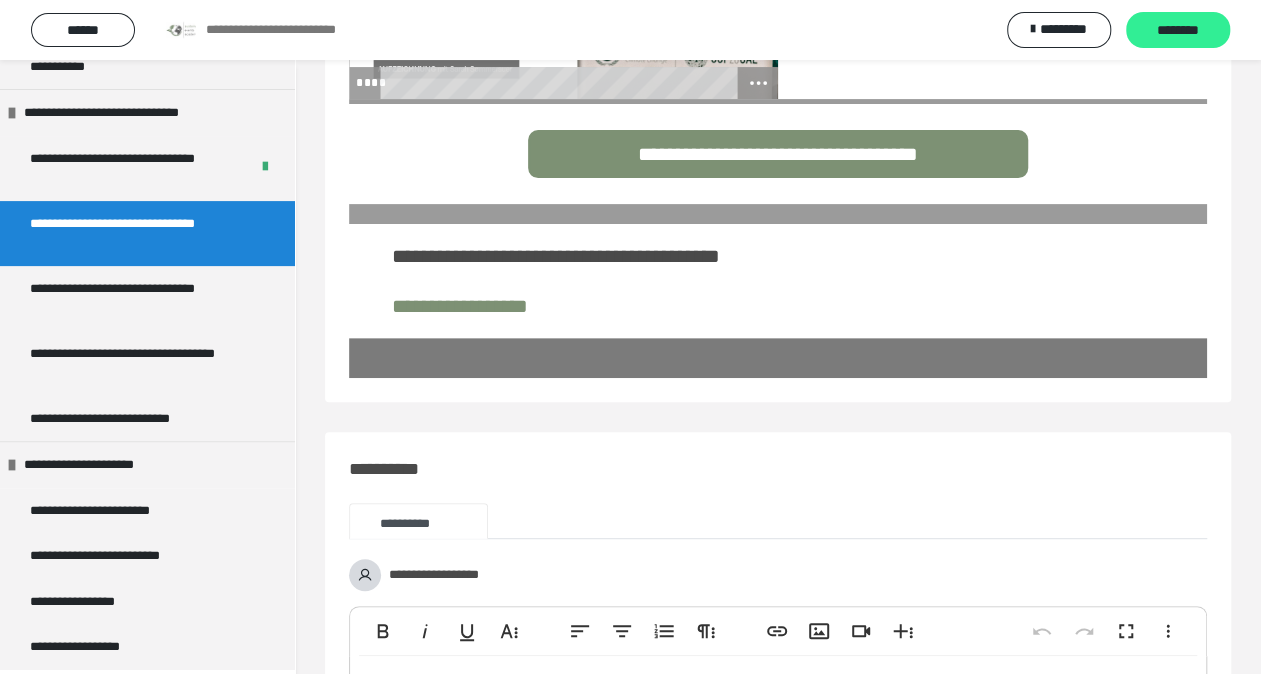 click on "********" at bounding box center (1178, 31) 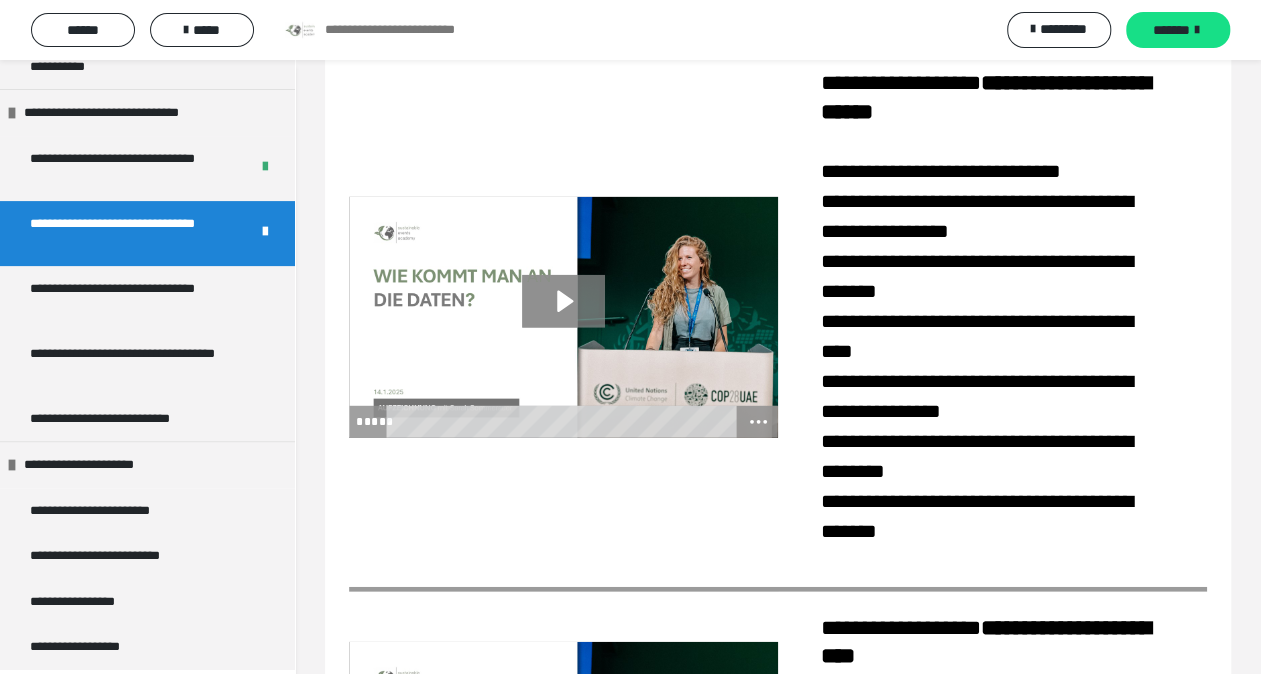 scroll, scrollTop: 2572, scrollLeft: 0, axis: vertical 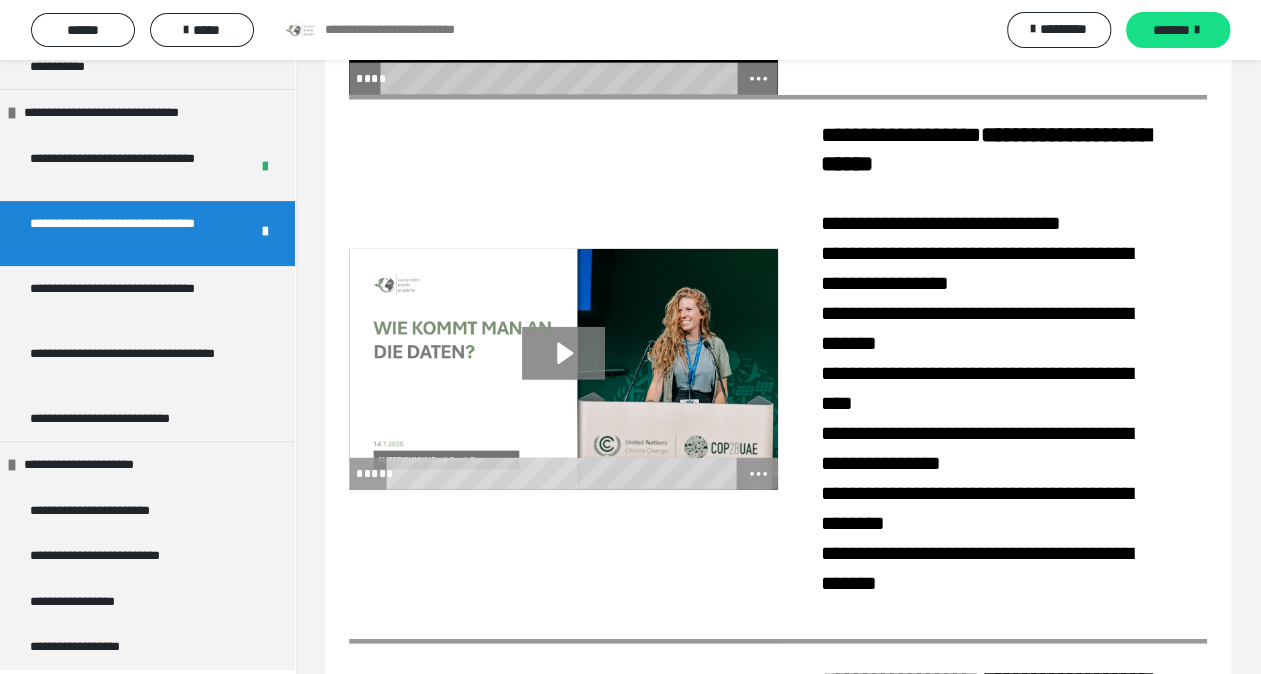 click at bounding box center (563, -27) 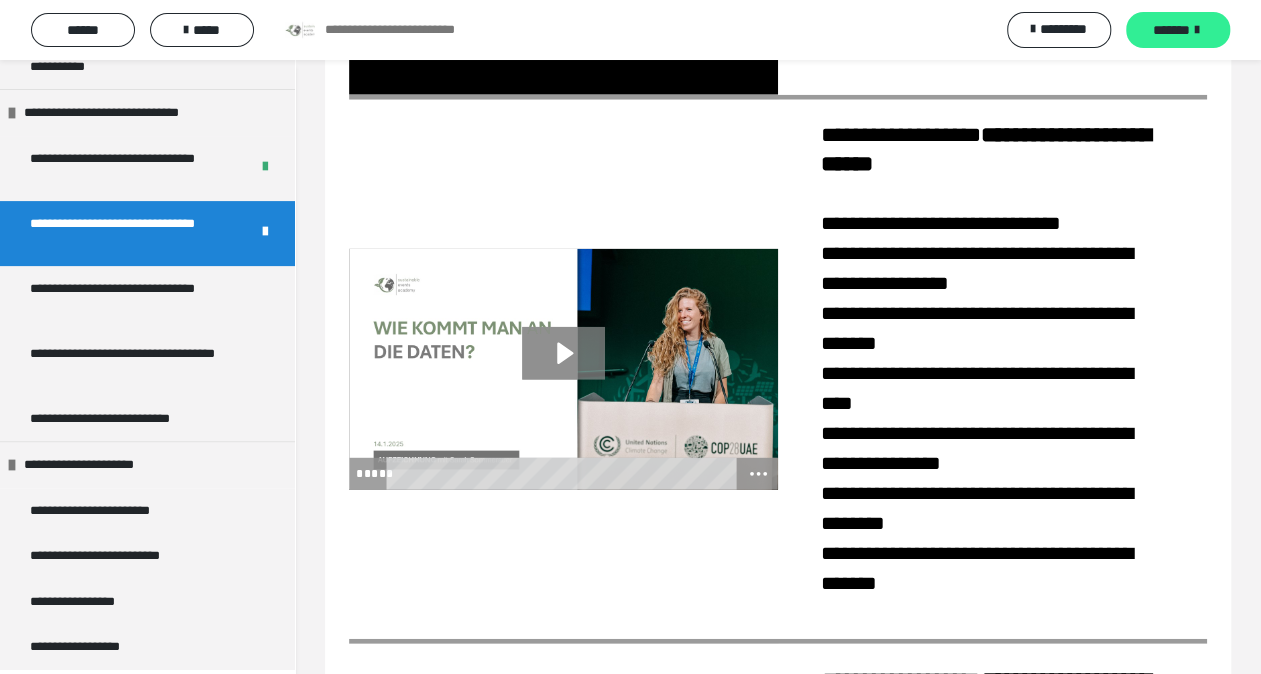 click on "*******" at bounding box center [1171, 30] 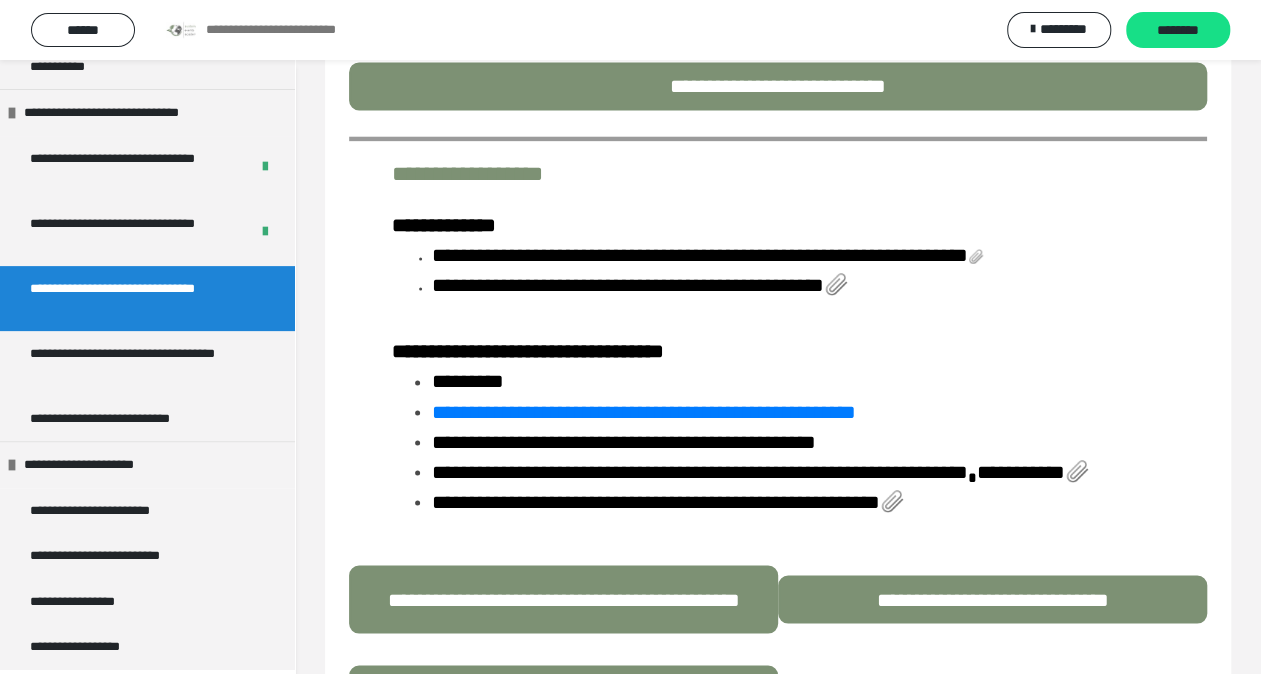 scroll, scrollTop: 1517, scrollLeft: 0, axis: vertical 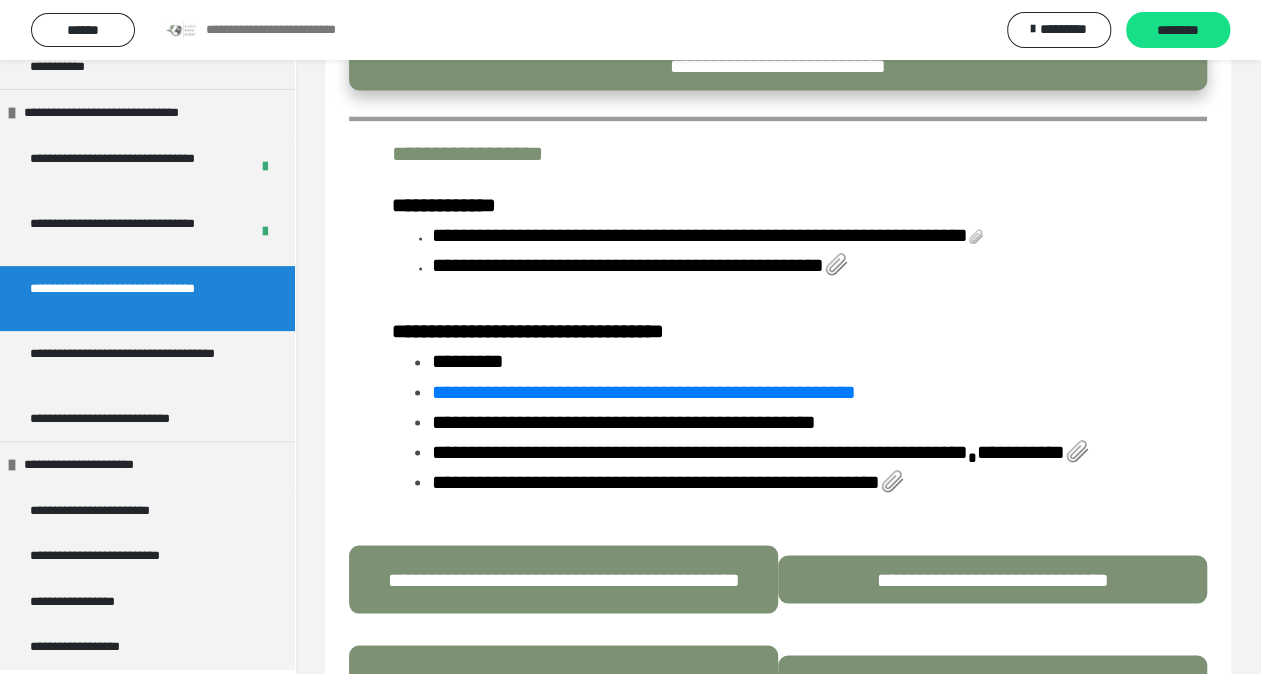click on "**********" at bounding box center [778, 66] 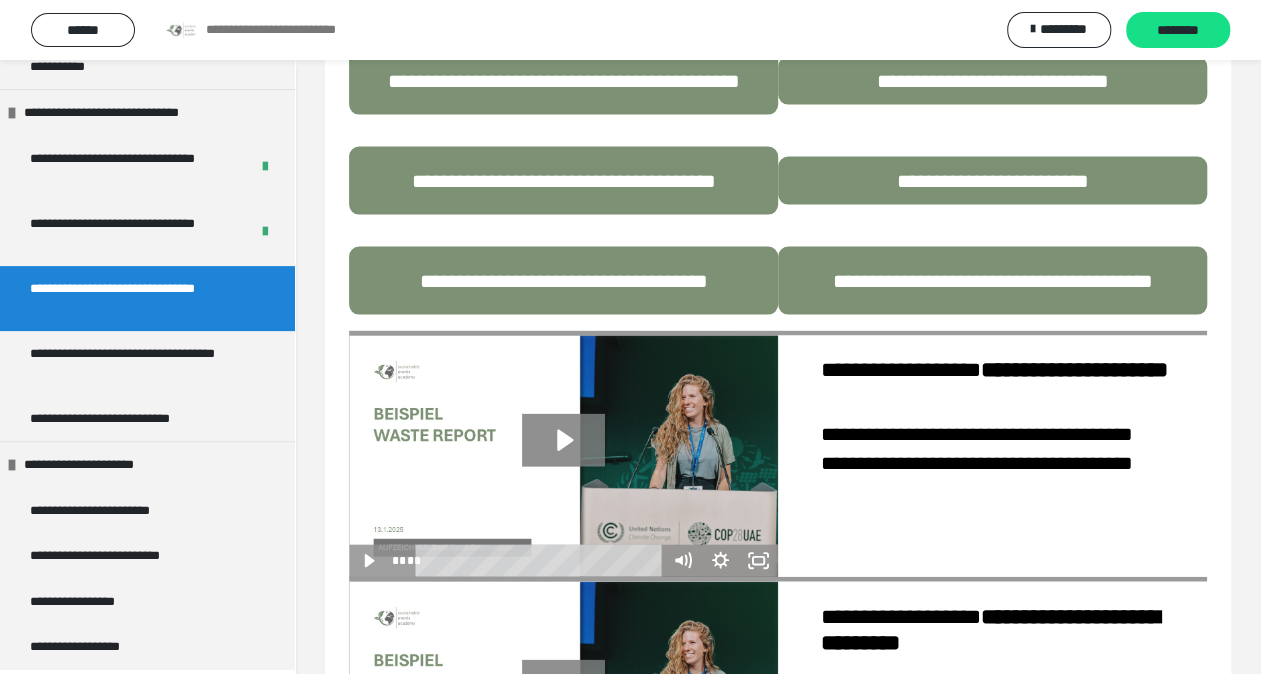 scroll, scrollTop: 2064, scrollLeft: 0, axis: vertical 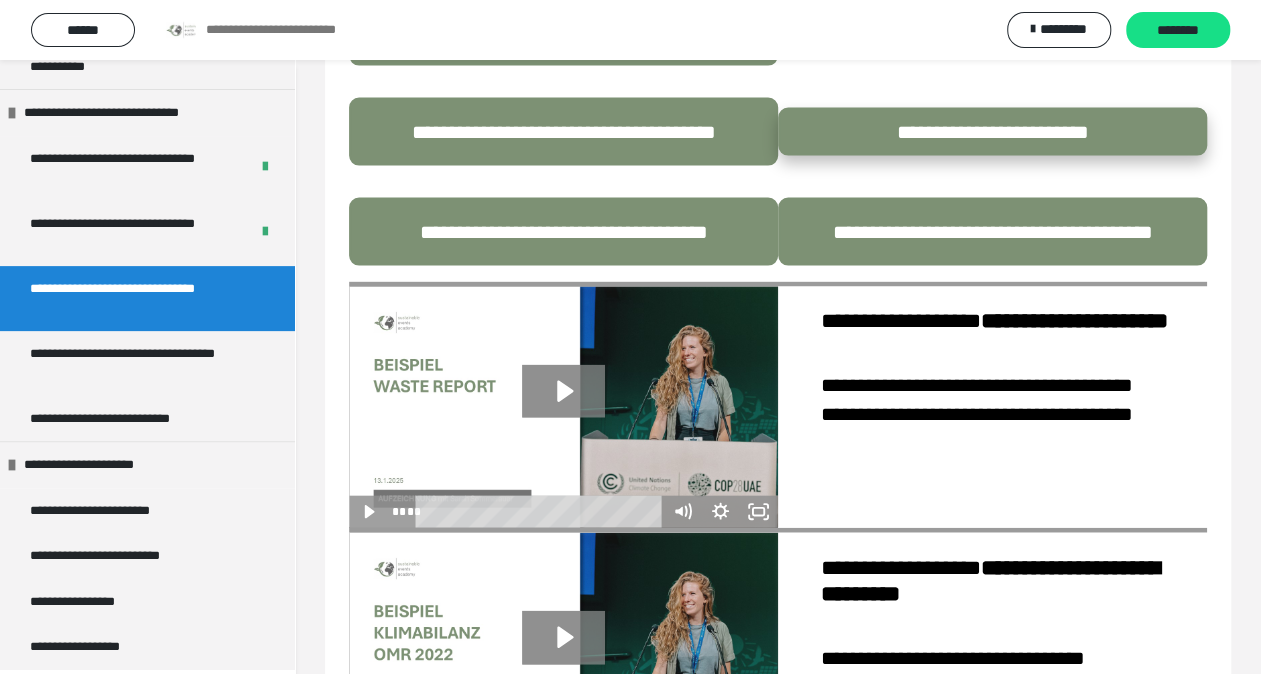click on "**********" at bounding box center [992, 132] 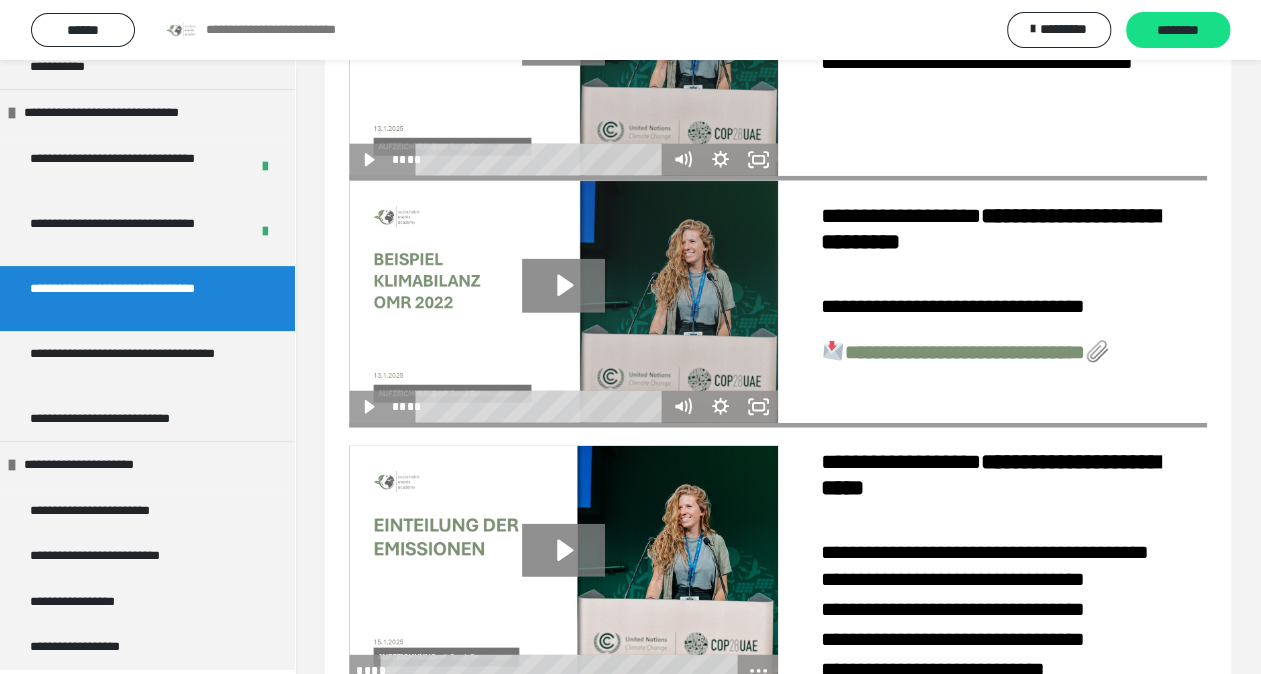 scroll, scrollTop: 2445, scrollLeft: 0, axis: vertical 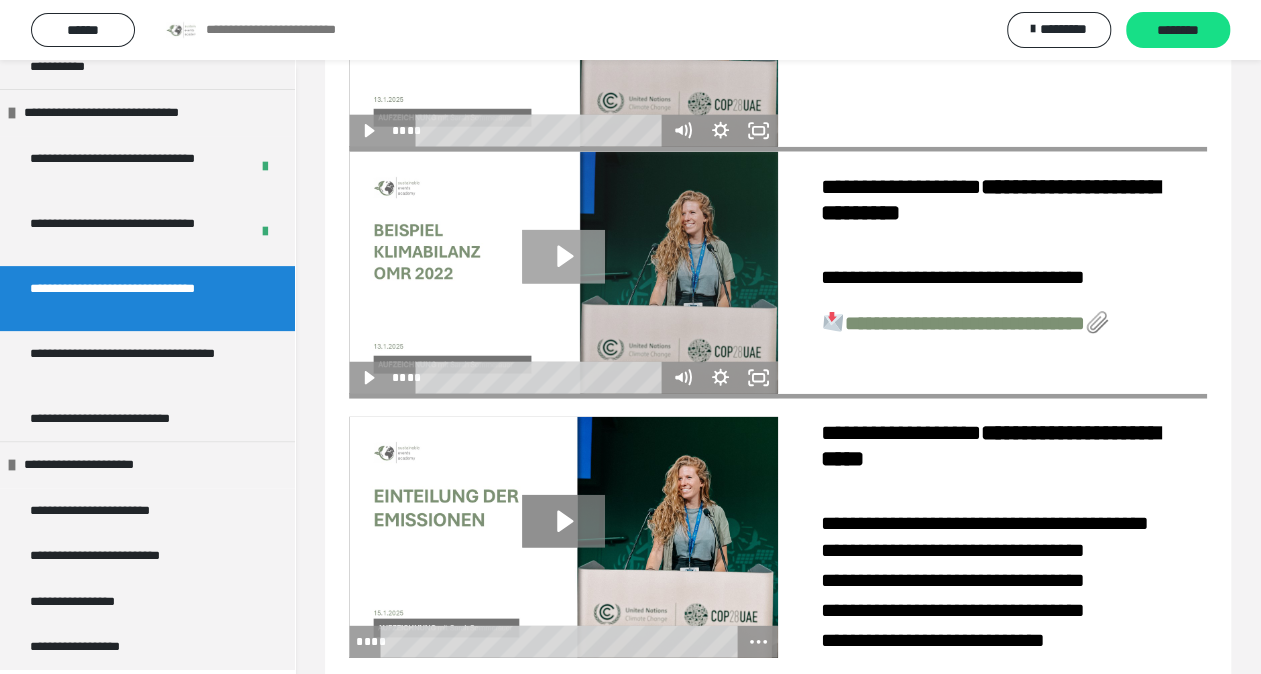 click 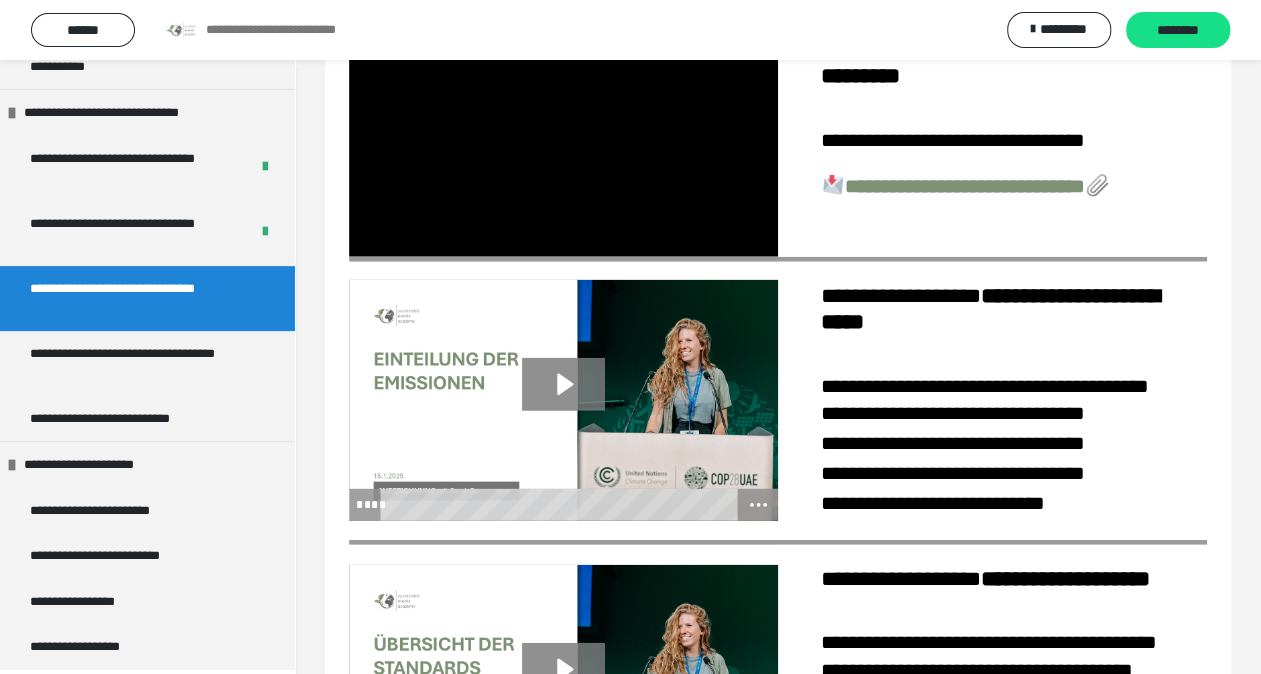 scroll, scrollTop: 2670, scrollLeft: 0, axis: vertical 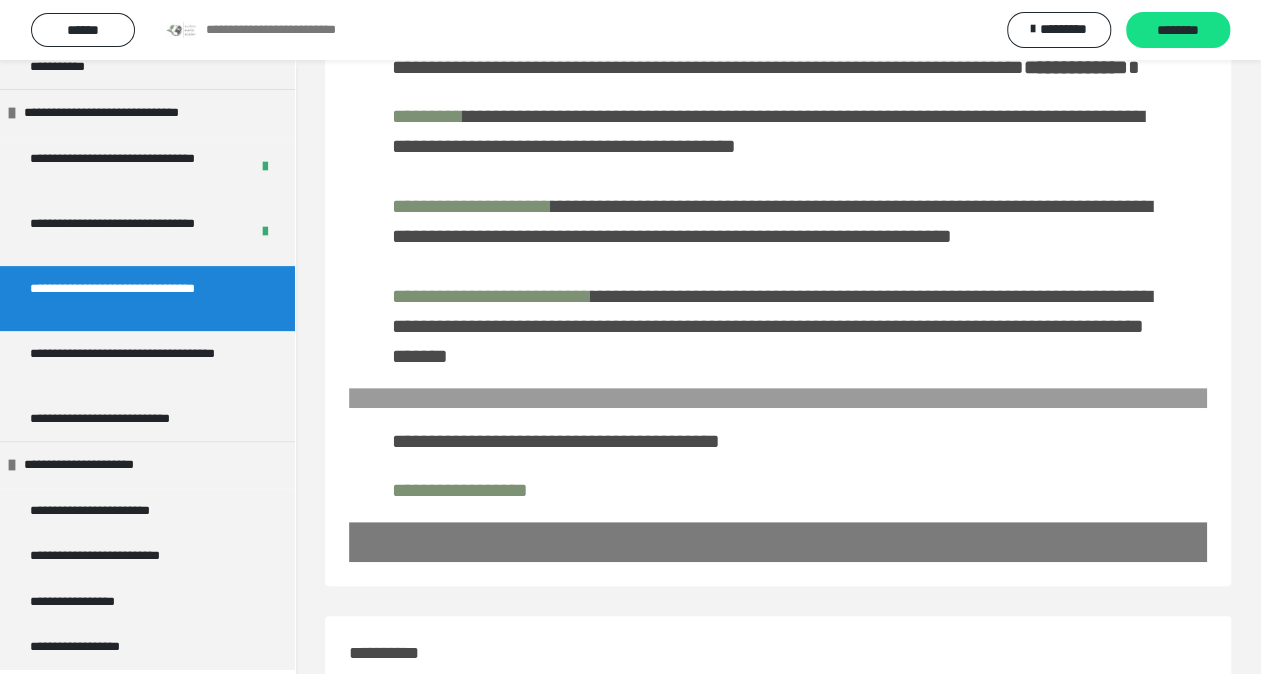 click on "**********" at bounding box center (778, -253) 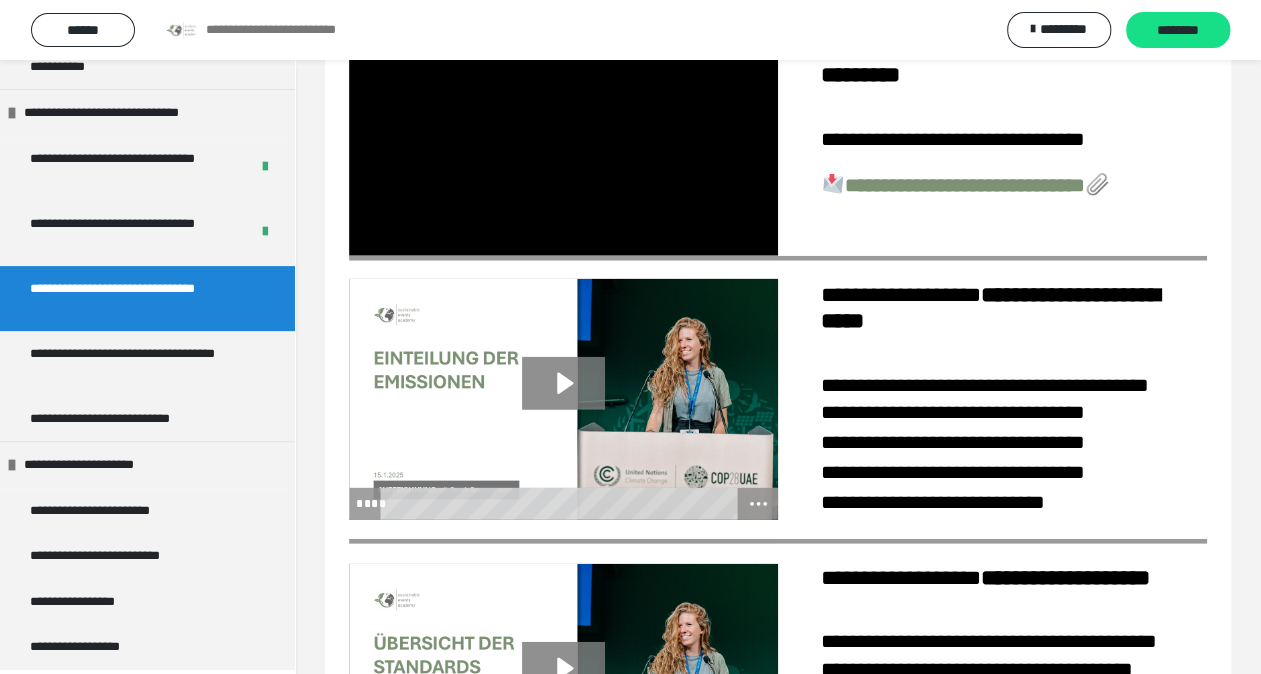 scroll, scrollTop: 2573, scrollLeft: 0, axis: vertical 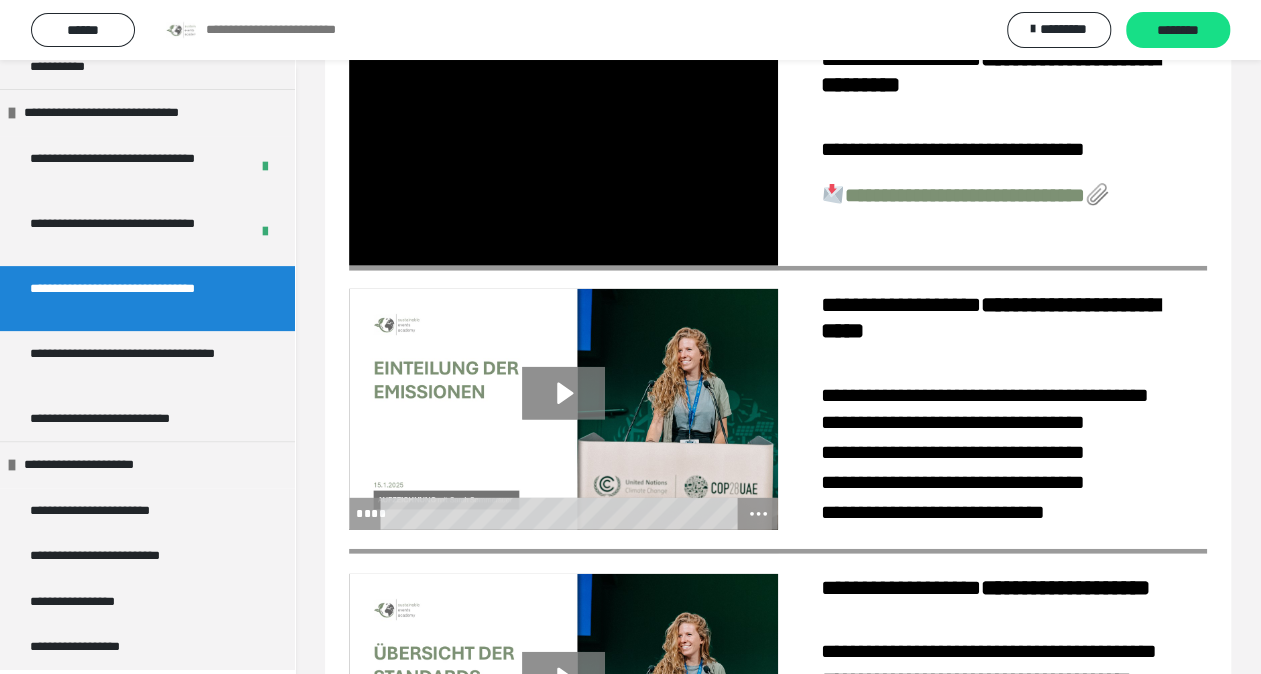 click on "**********" at bounding box center (965, 195) 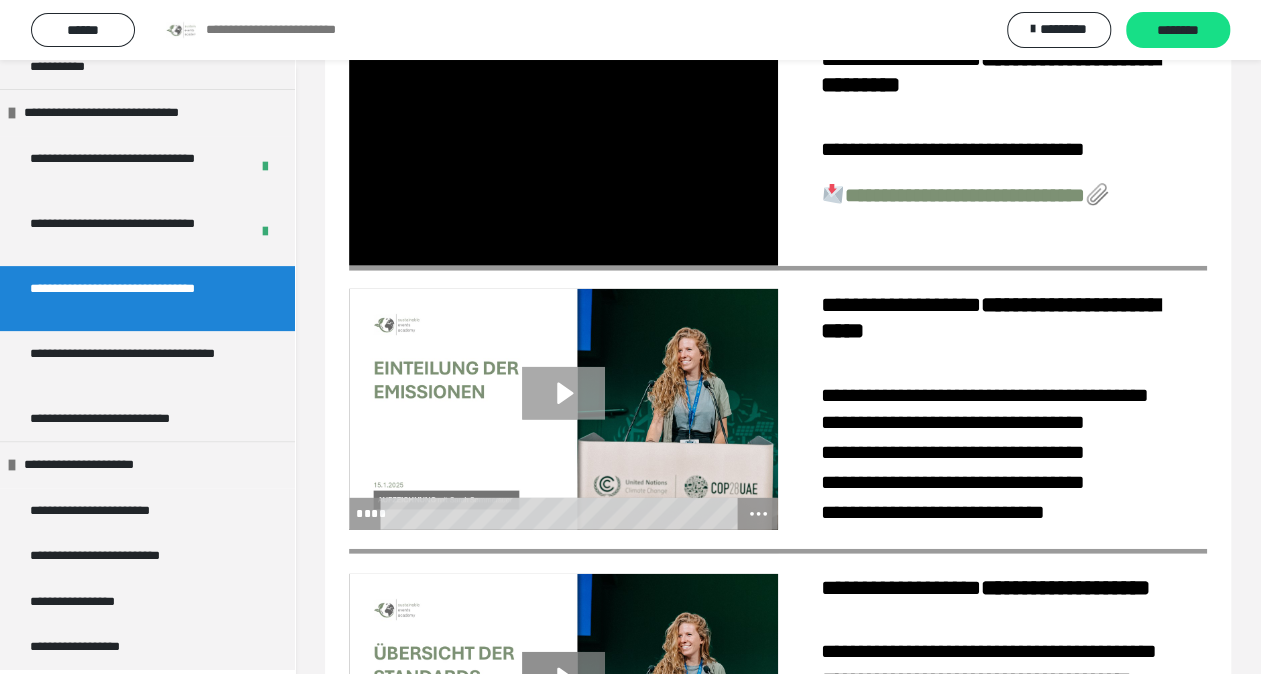 click 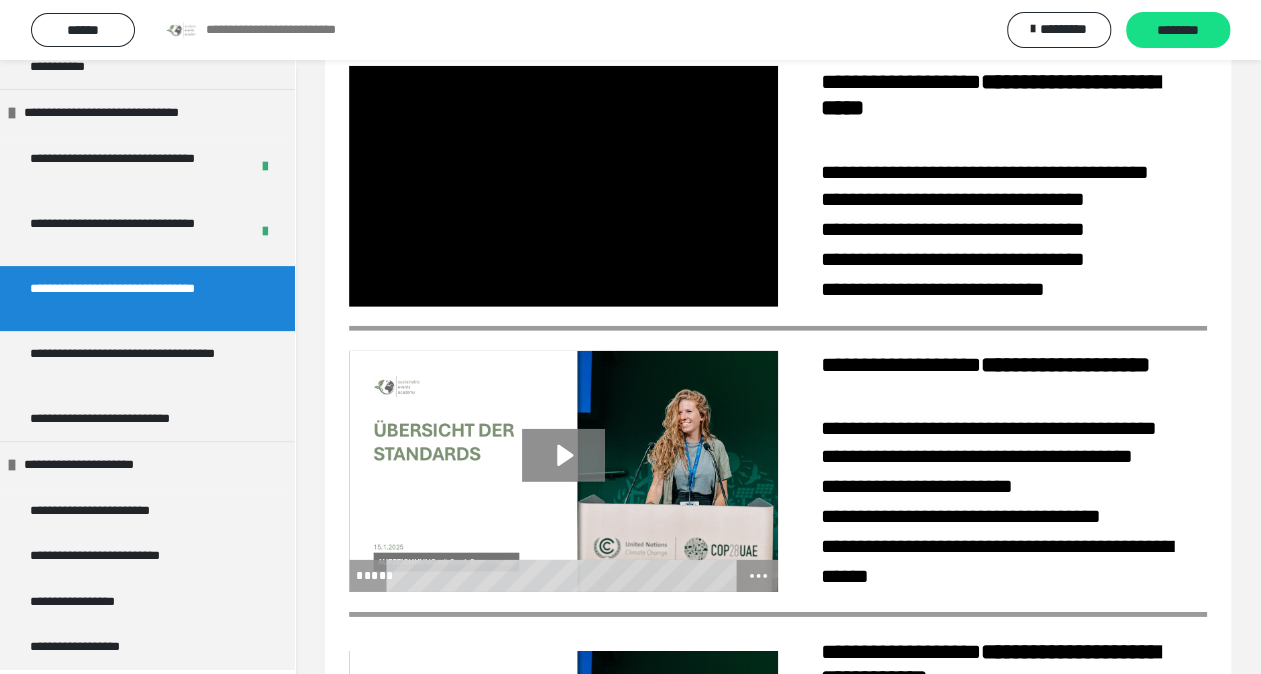 scroll, scrollTop: 2847, scrollLeft: 0, axis: vertical 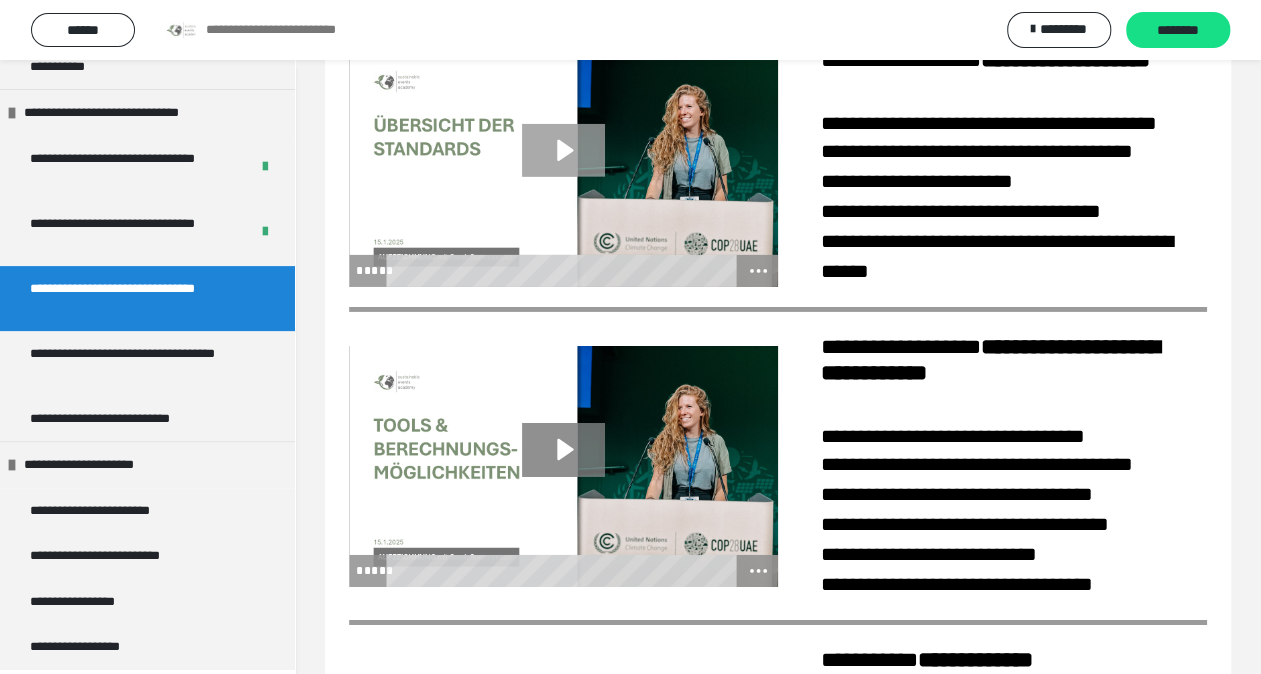 click 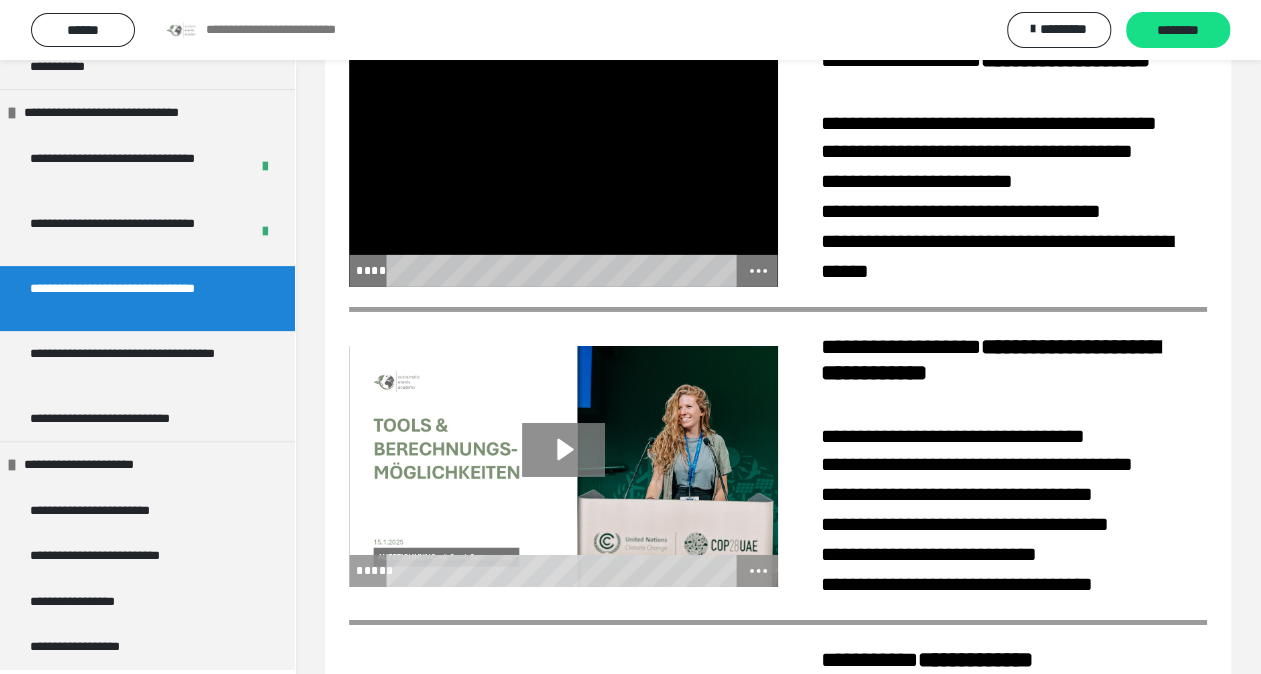 click at bounding box center [563, 166] 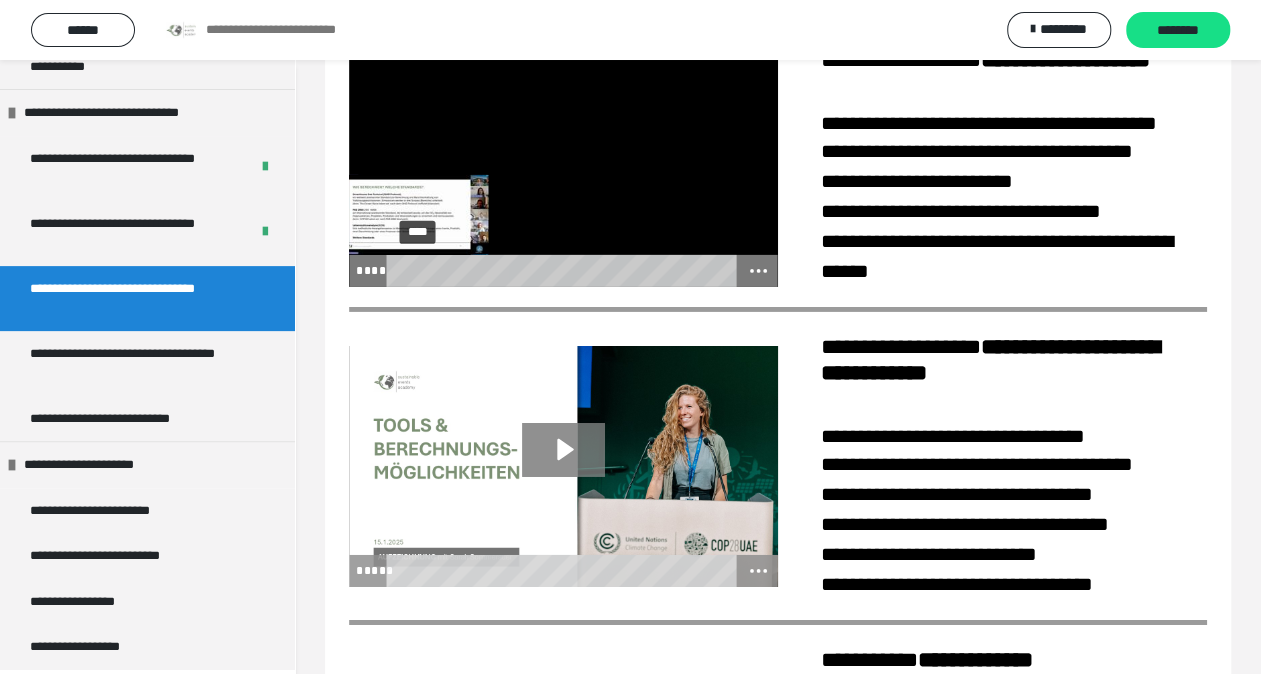 click at bounding box center (417, 271) 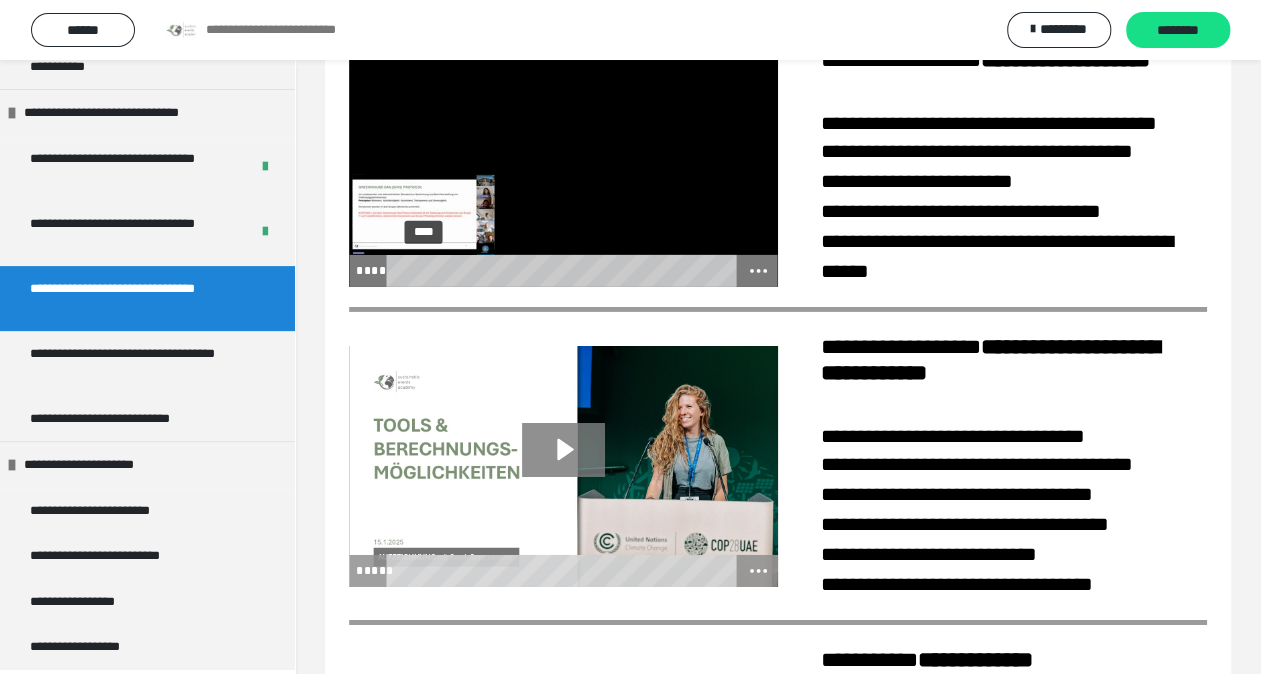 click at bounding box center (423, 271) 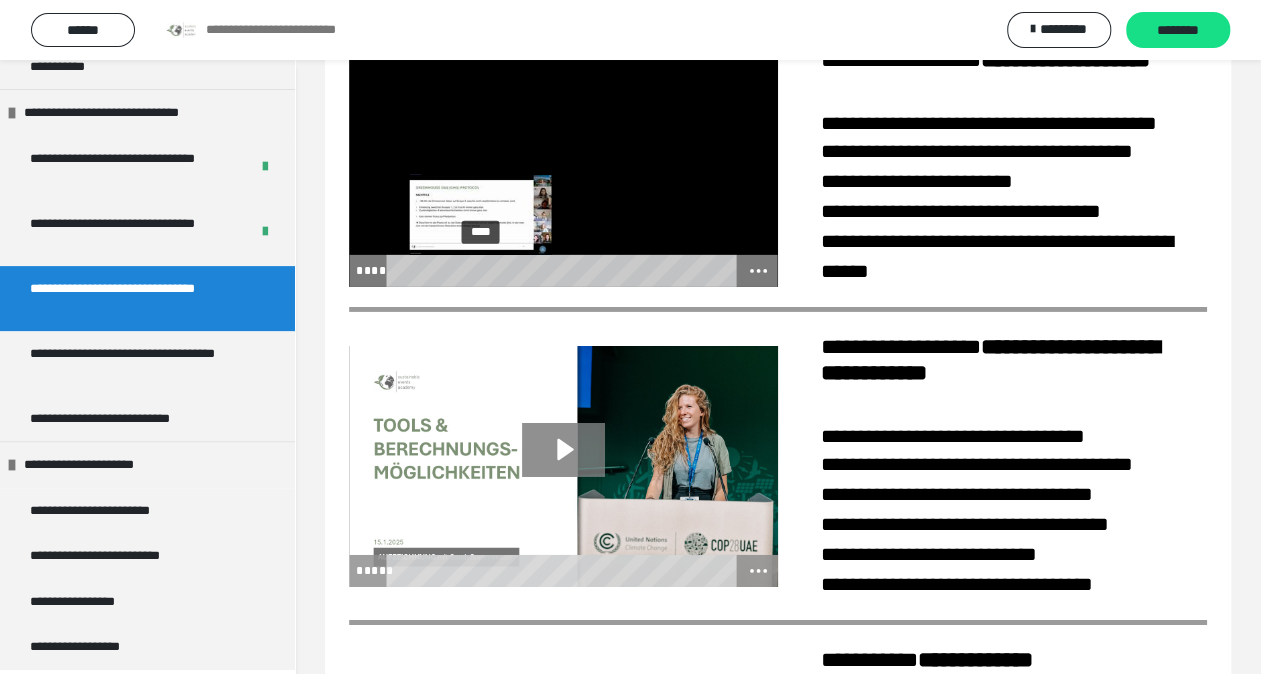 click on "****" at bounding box center (563, 271) 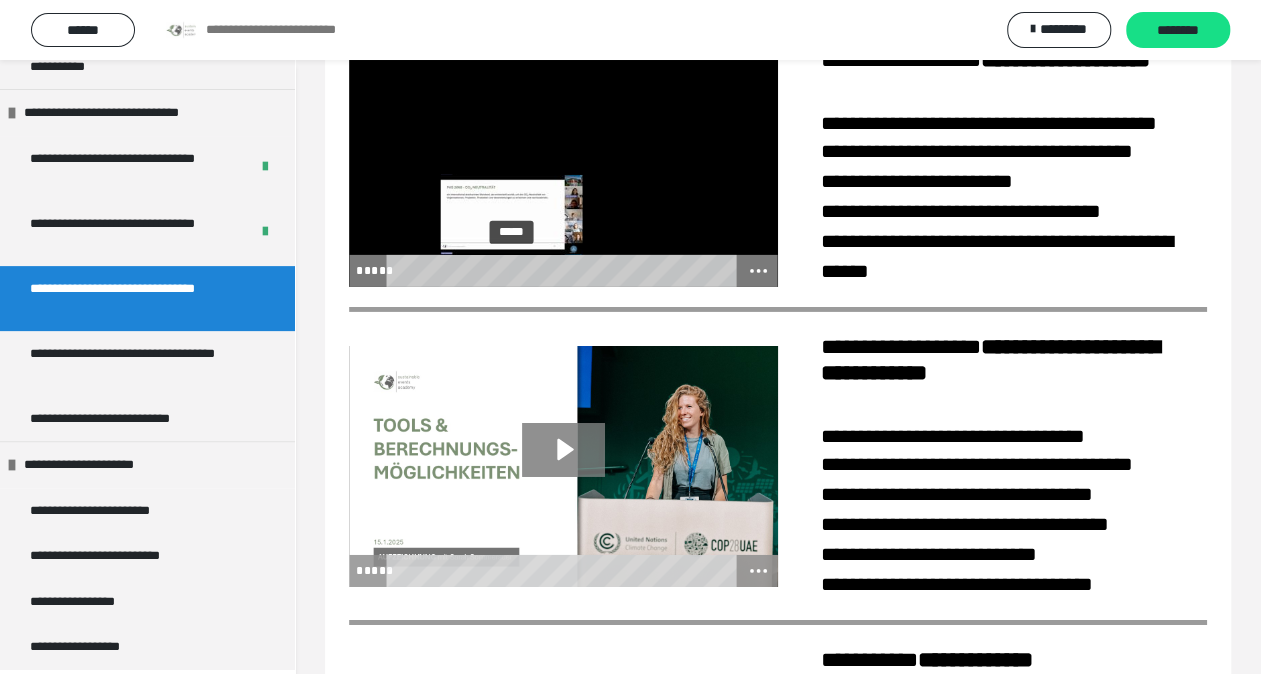 drag, startPoint x: 491, startPoint y: 573, endPoint x: 513, endPoint y: 578, distance: 22.561028 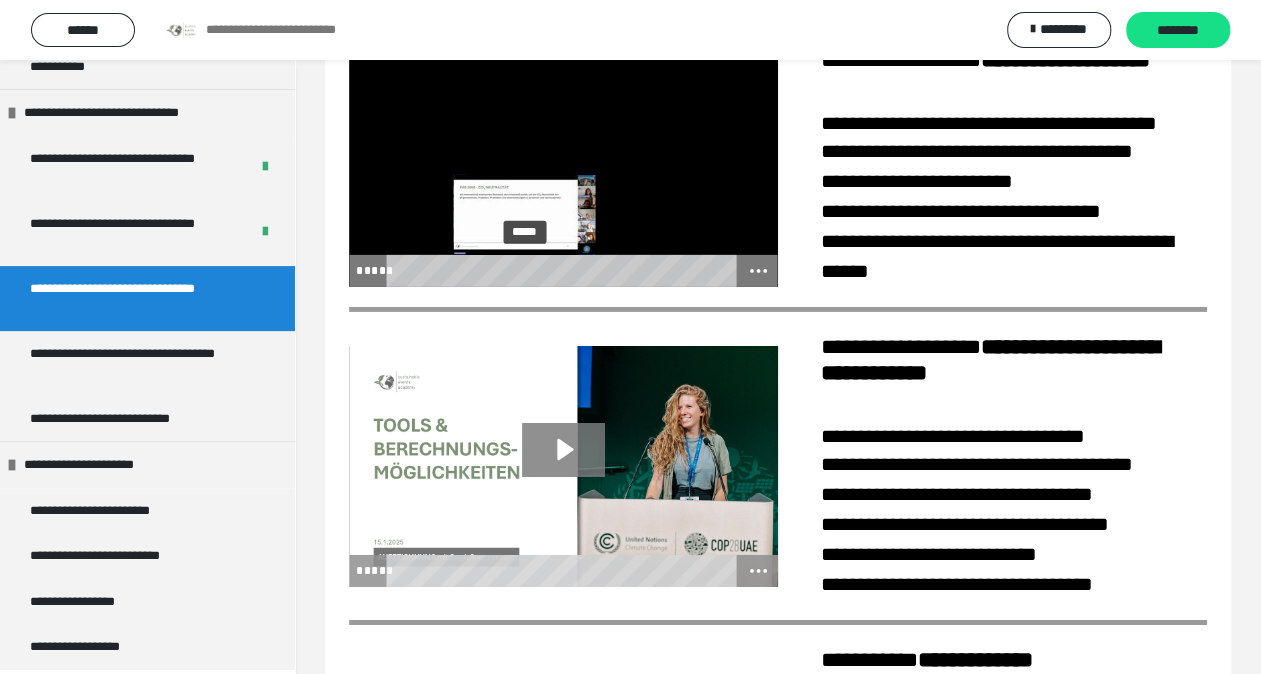 click on "*****" at bounding box center (563, 271) 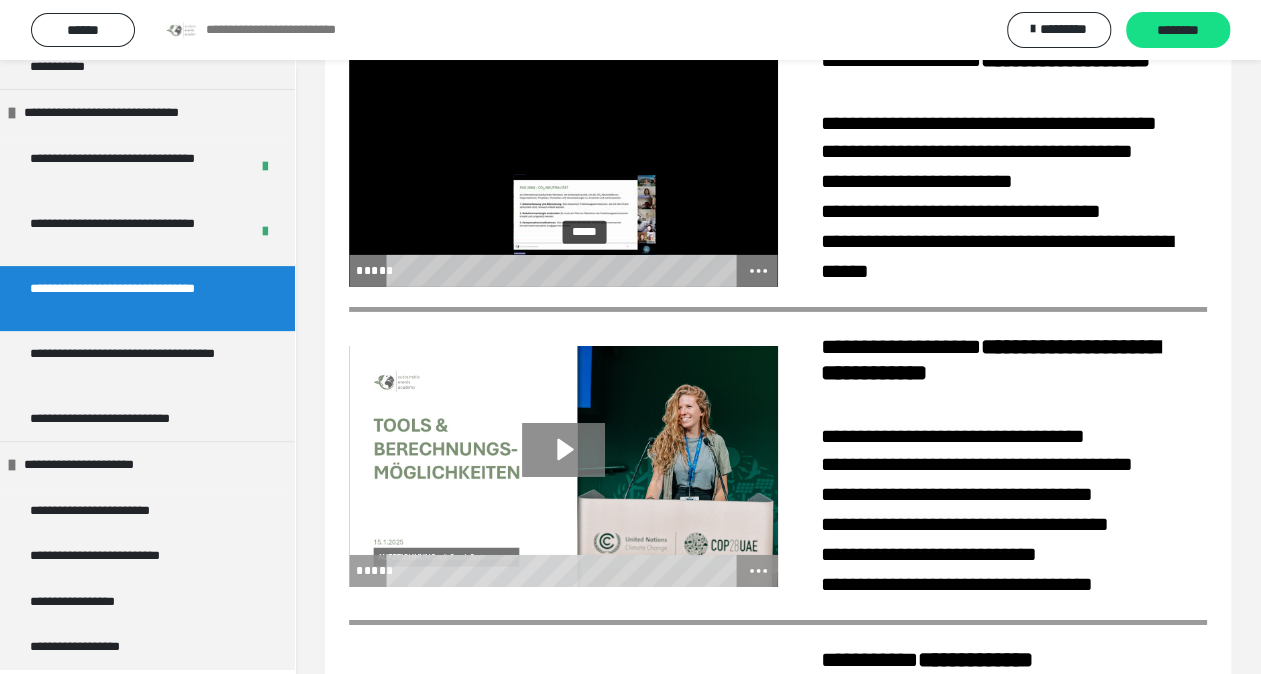 drag, startPoint x: 562, startPoint y: 571, endPoint x: 586, endPoint y: 577, distance: 24.738634 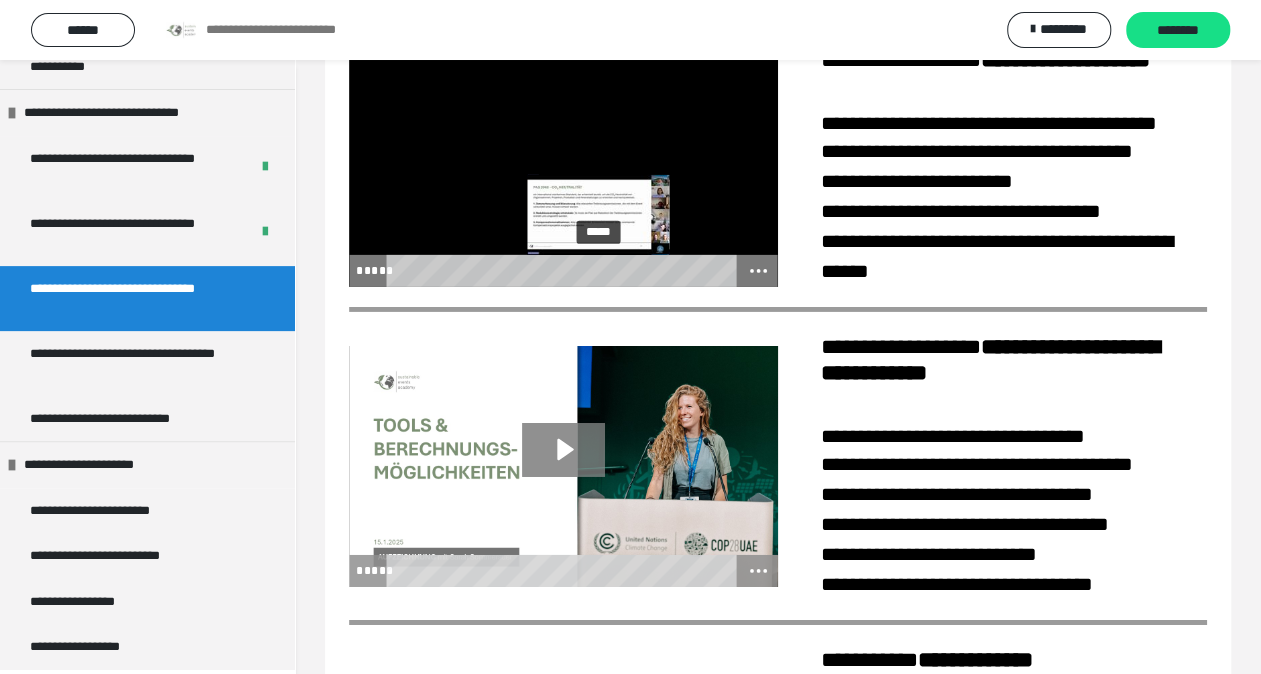 drag, startPoint x: 586, startPoint y: 577, endPoint x: 600, endPoint y: 578, distance: 14.035668 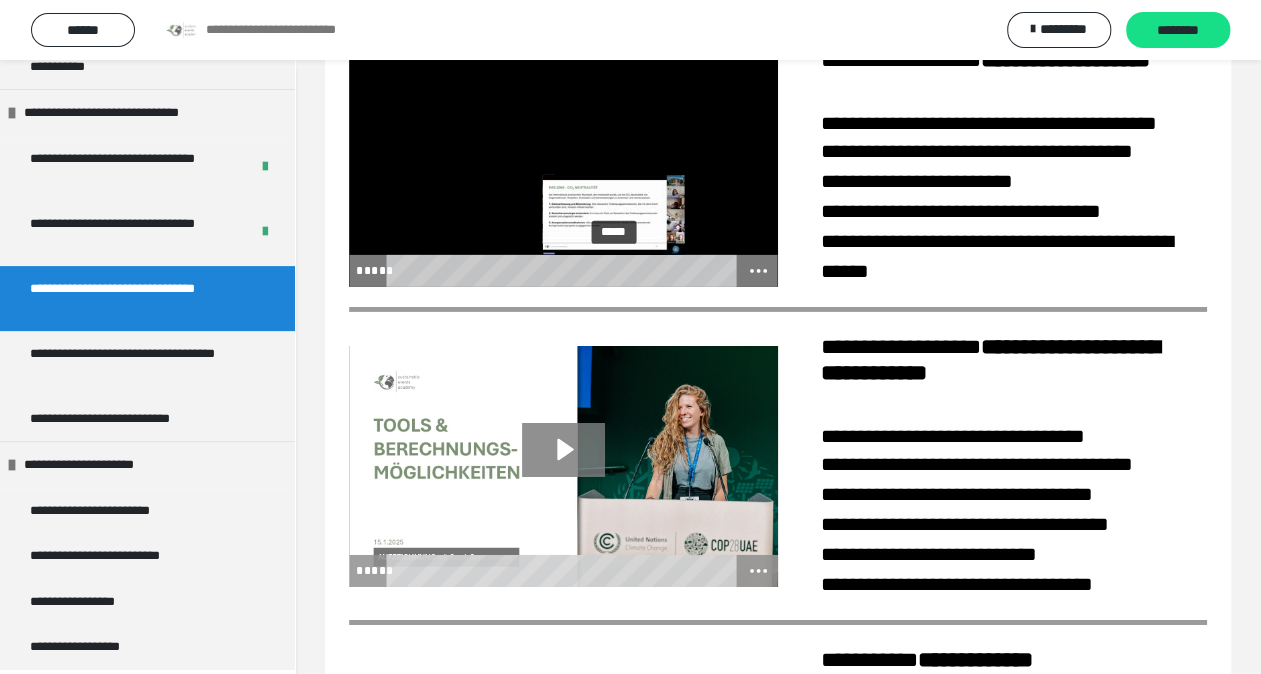 click on "*****" at bounding box center [563, 271] 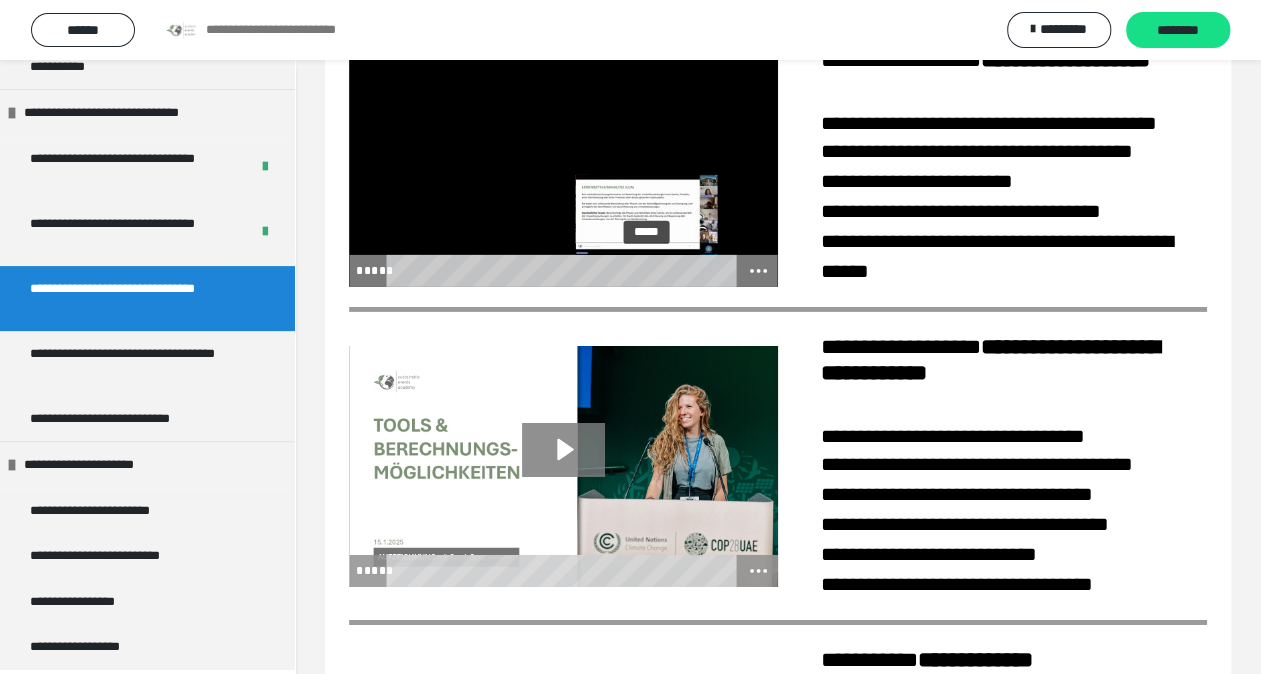 drag, startPoint x: 628, startPoint y: 576, endPoint x: 649, endPoint y: 575, distance: 21.023796 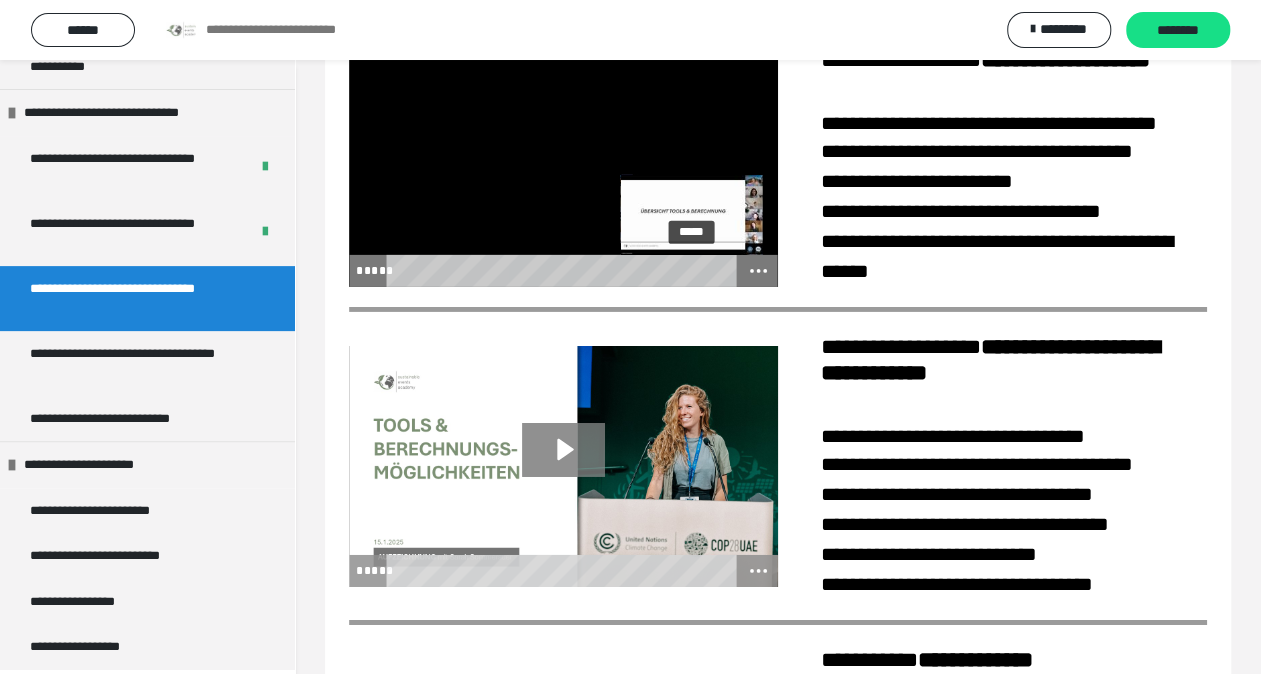 drag, startPoint x: 668, startPoint y: 573, endPoint x: 698, endPoint y: 573, distance: 30 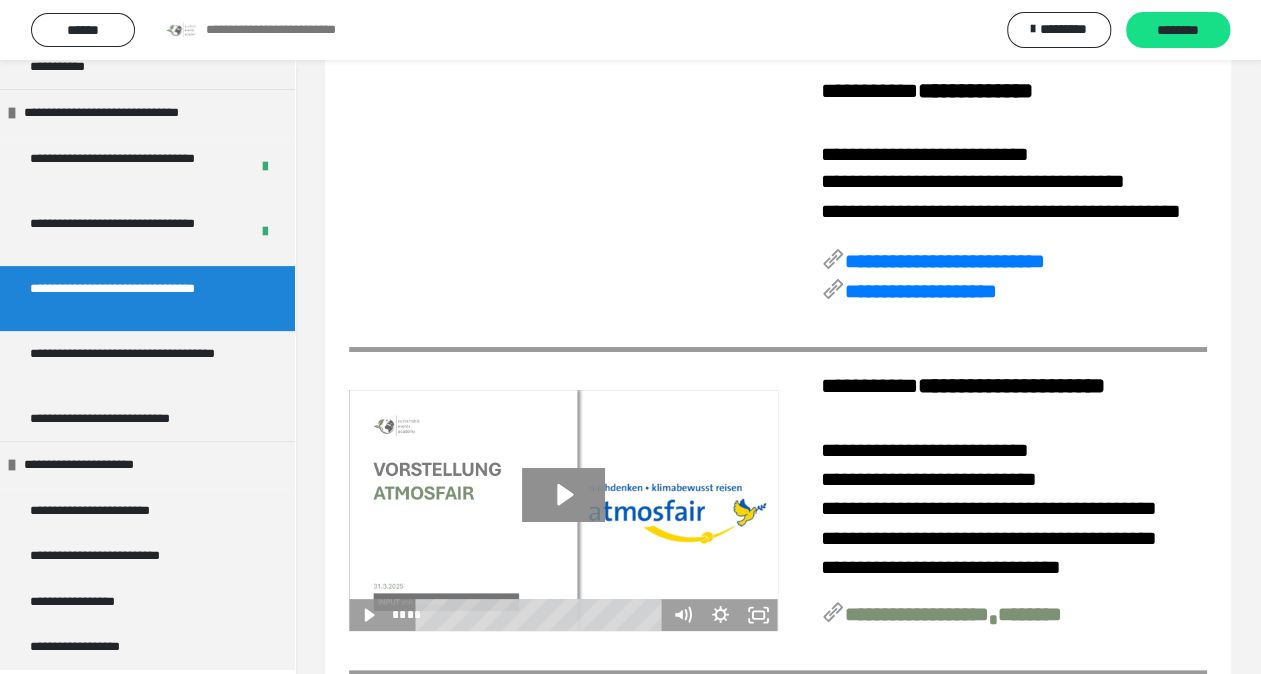 scroll, scrollTop: 3720, scrollLeft: 0, axis: vertical 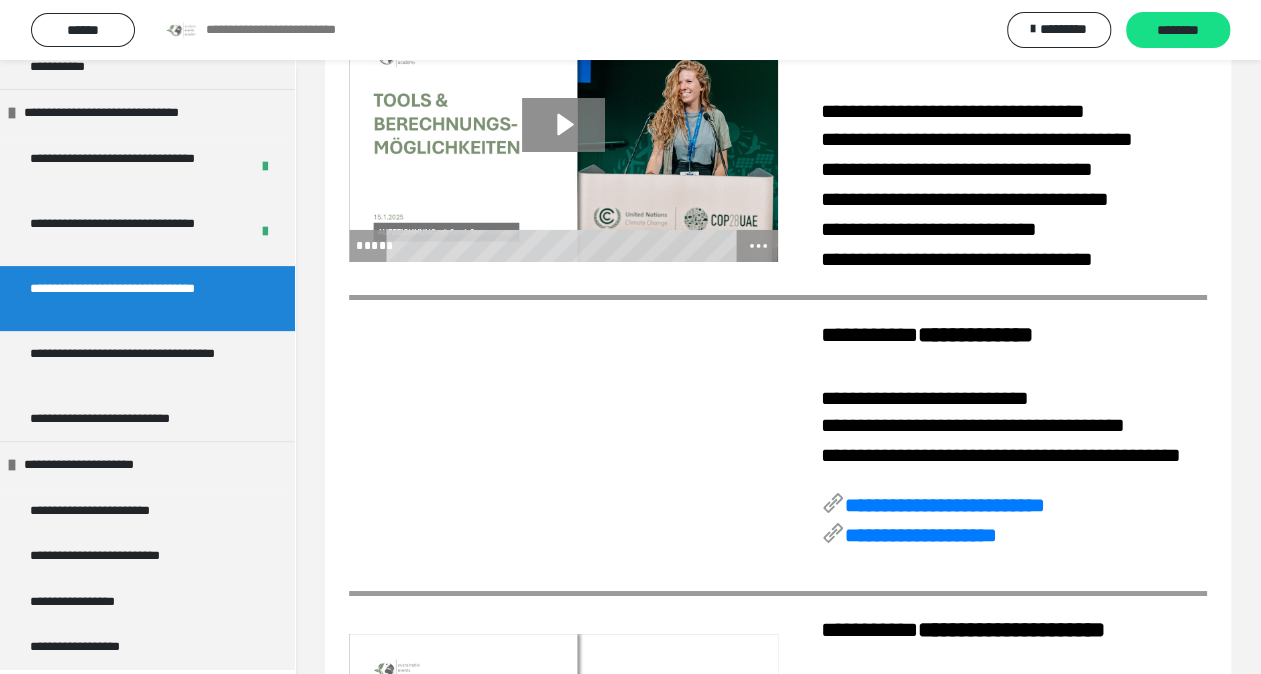 click at bounding box center [563, -159] 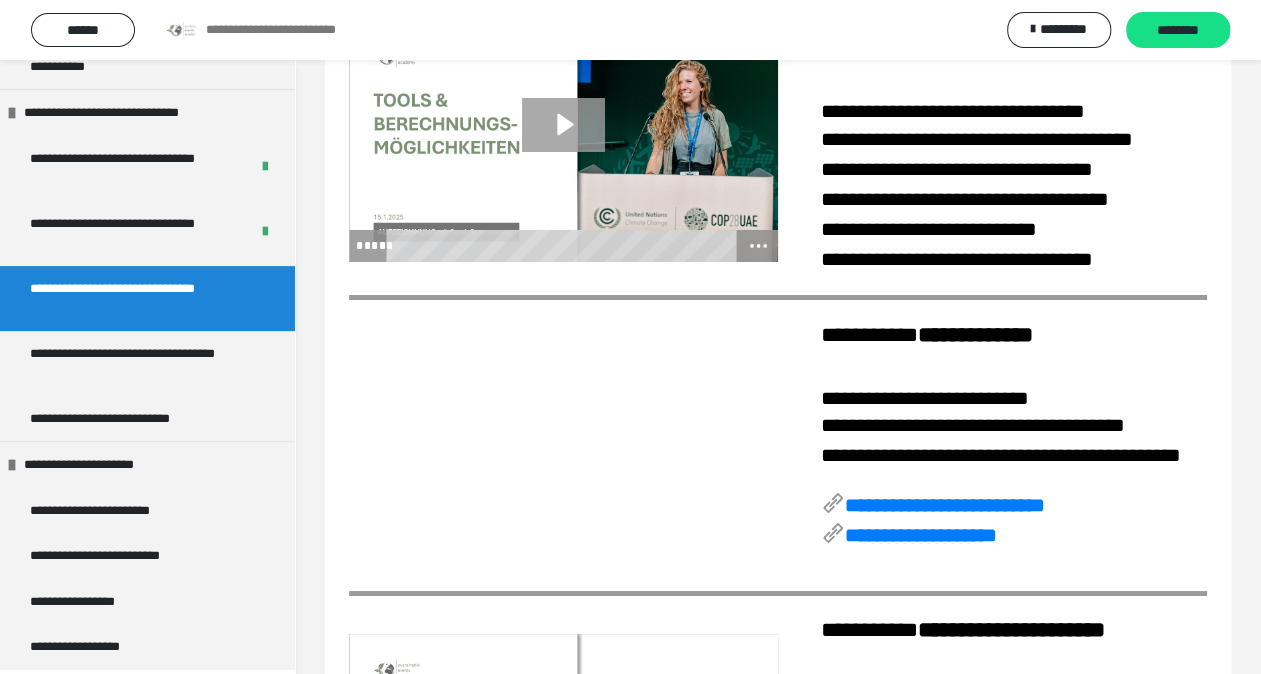 click 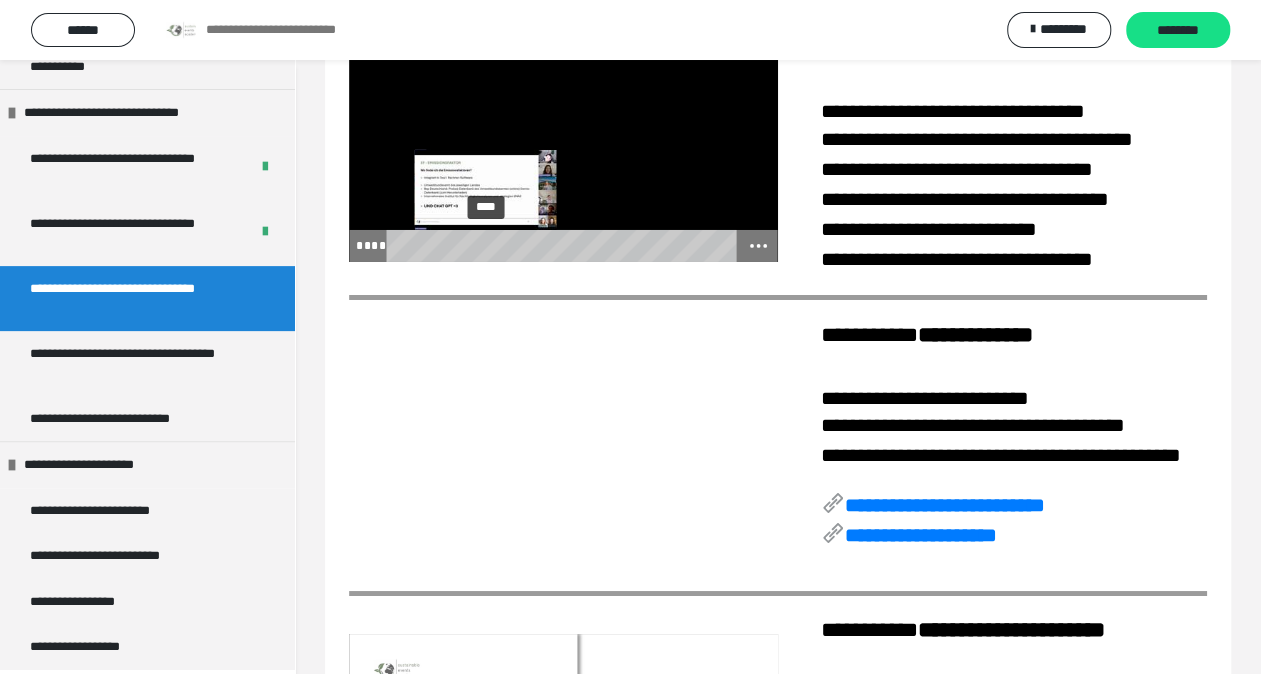 click at bounding box center [485, 245] 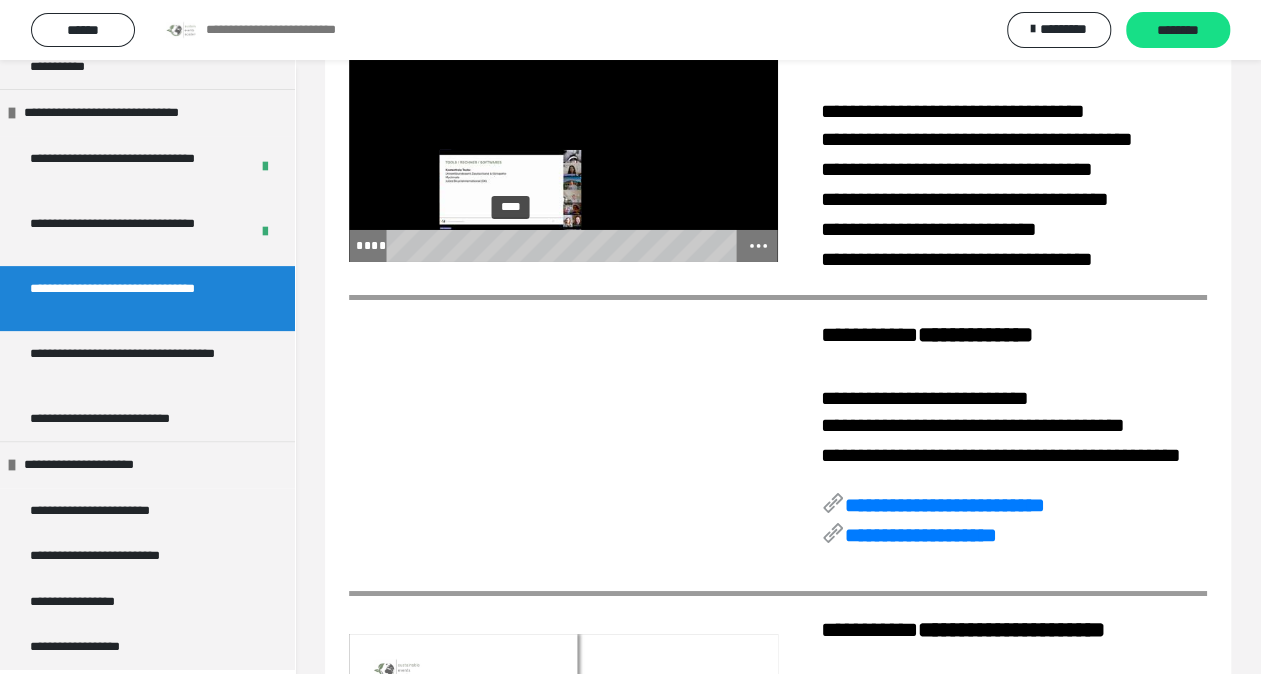 click at bounding box center [511, 245] 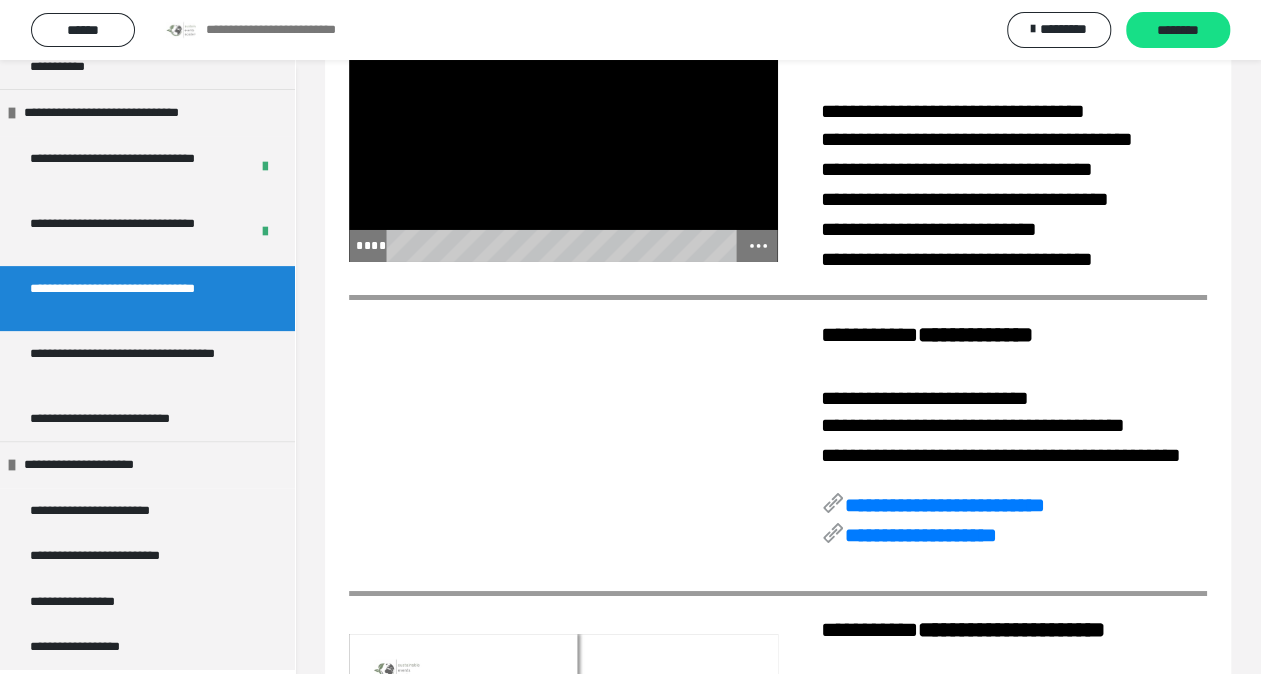 click at bounding box center (563, 141) 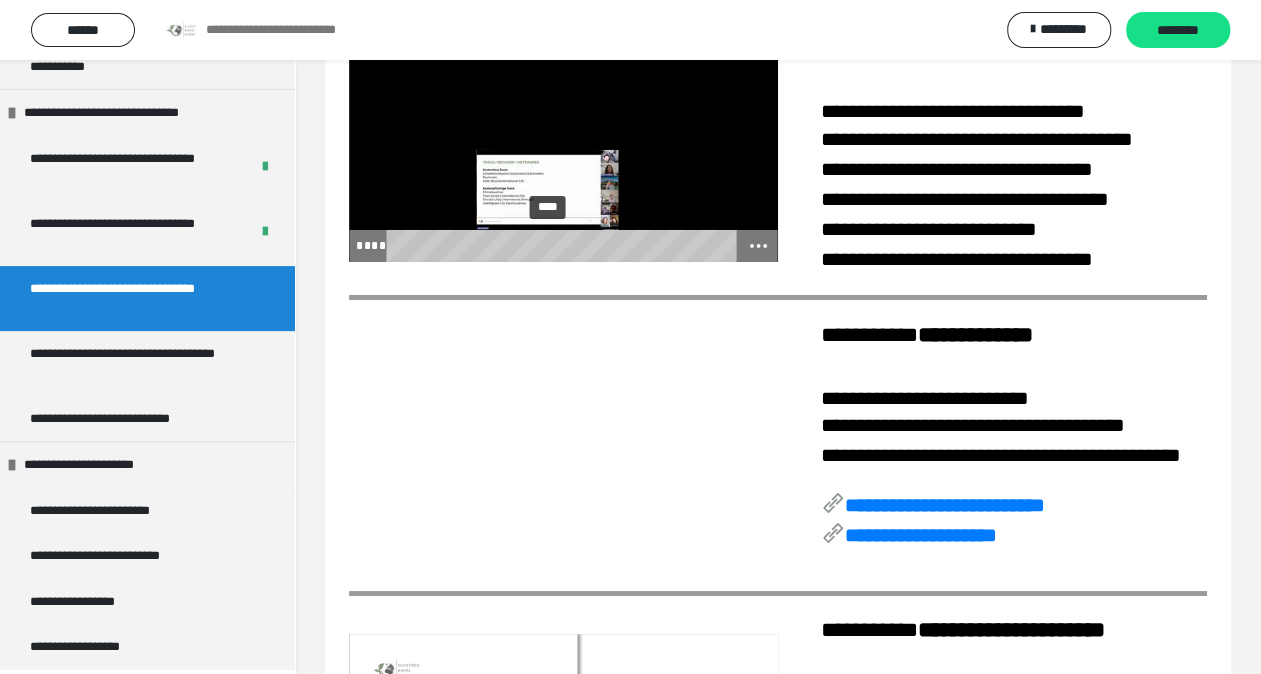 click on "****" at bounding box center (563, 246) 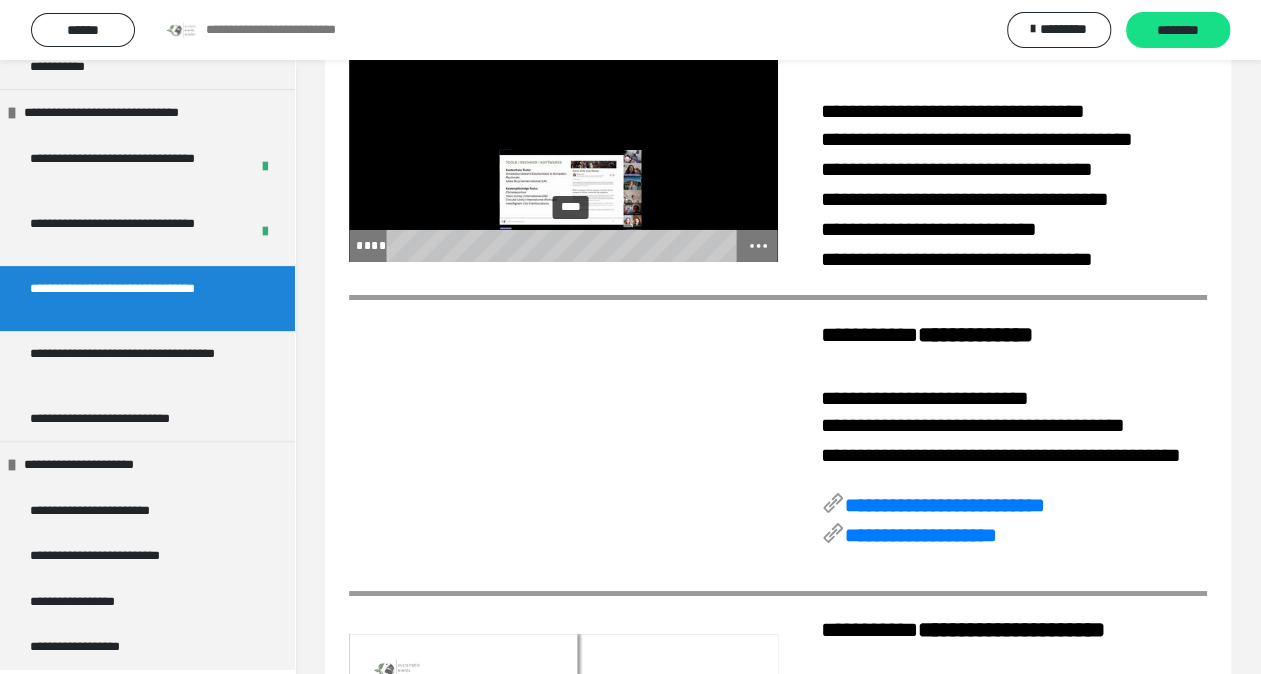 drag, startPoint x: 552, startPoint y: 608, endPoint x: 572, endPoint y: 608, distance: 20 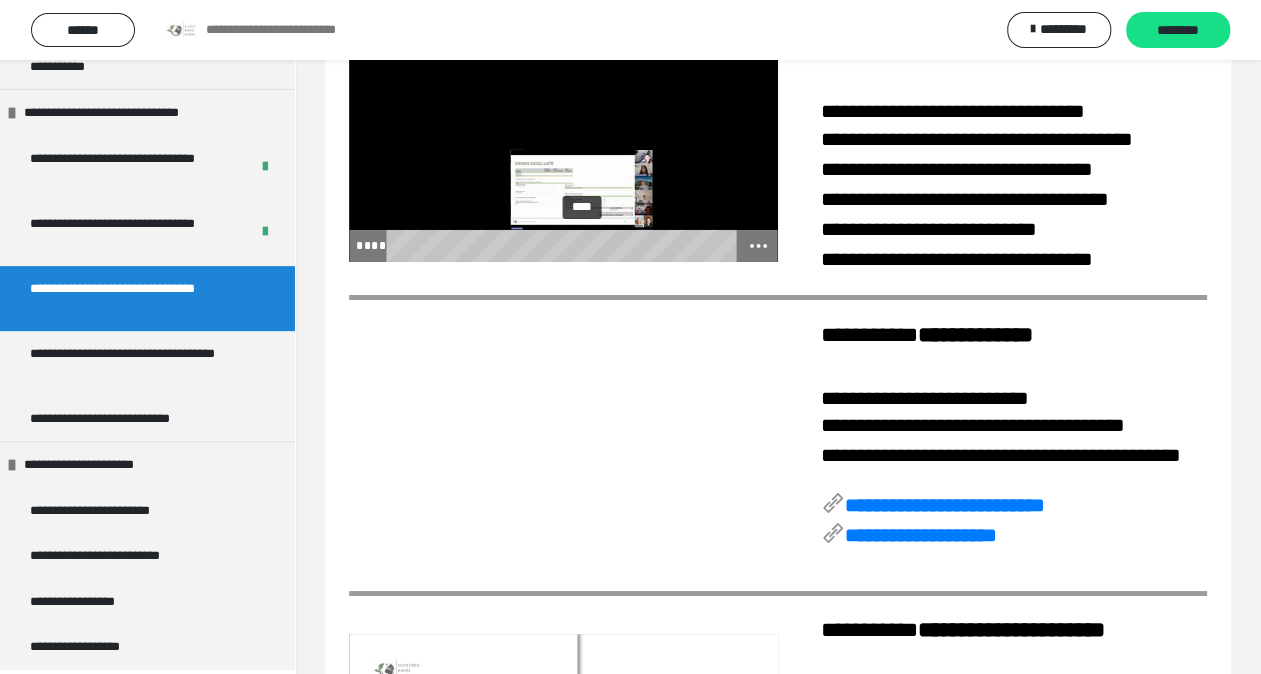 drag, startPoint x: 570, startPoint y: 608, endPoint x: 583, endPoint y: 610, distance: 13.152946 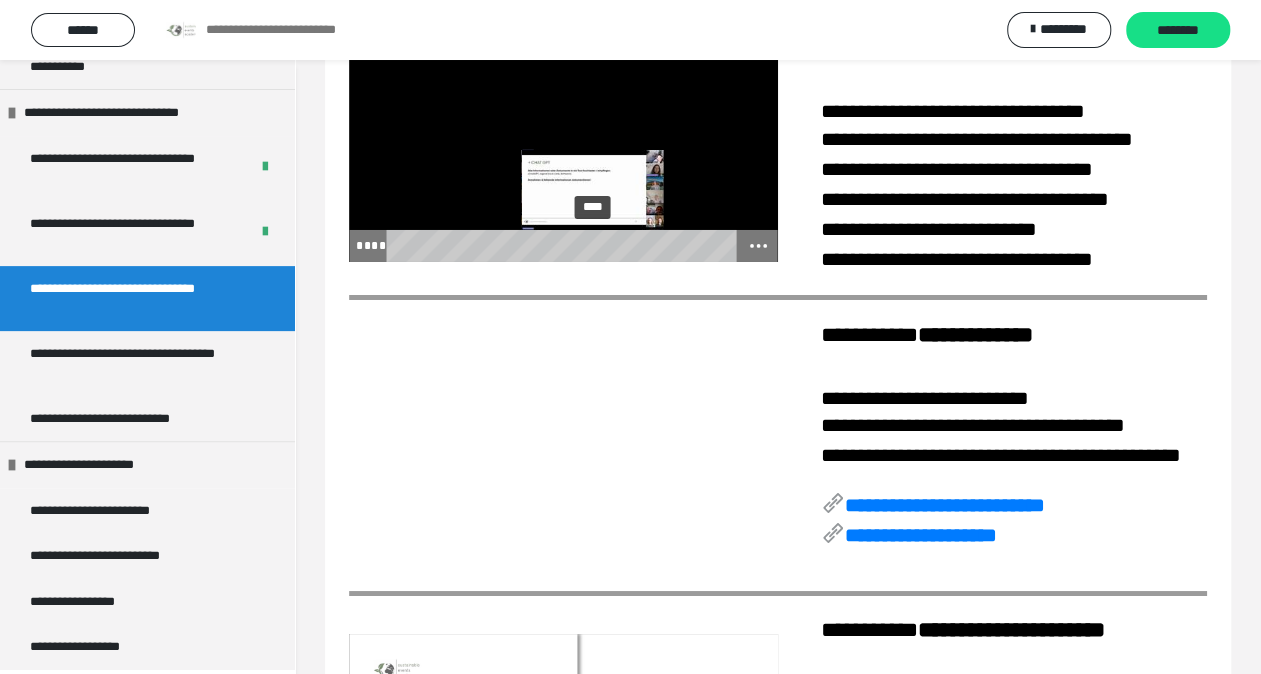drag, startPoint x: 585, startPoint y: 610, endPoint x: 599, endPoint y: 606, distance: 14.56022 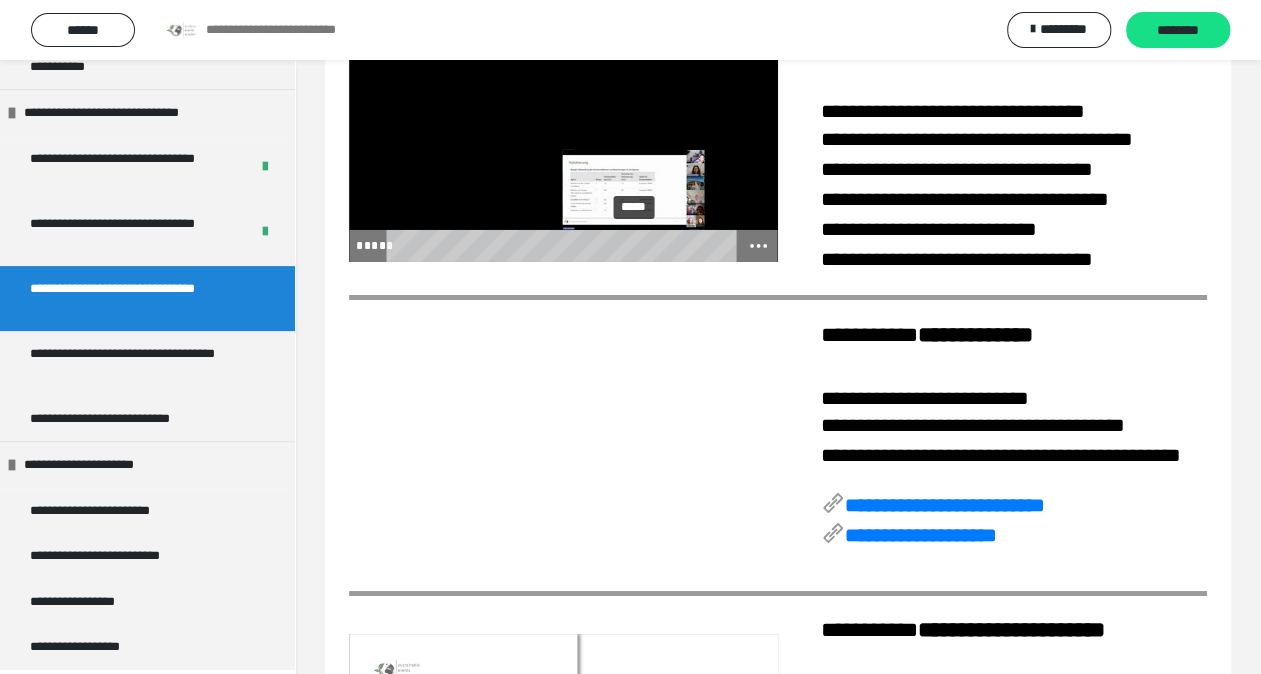 drag, startPoint x: 618, startPoint y: 611, endPoint x: 637, endPoint y: 605, distance: 19.924858 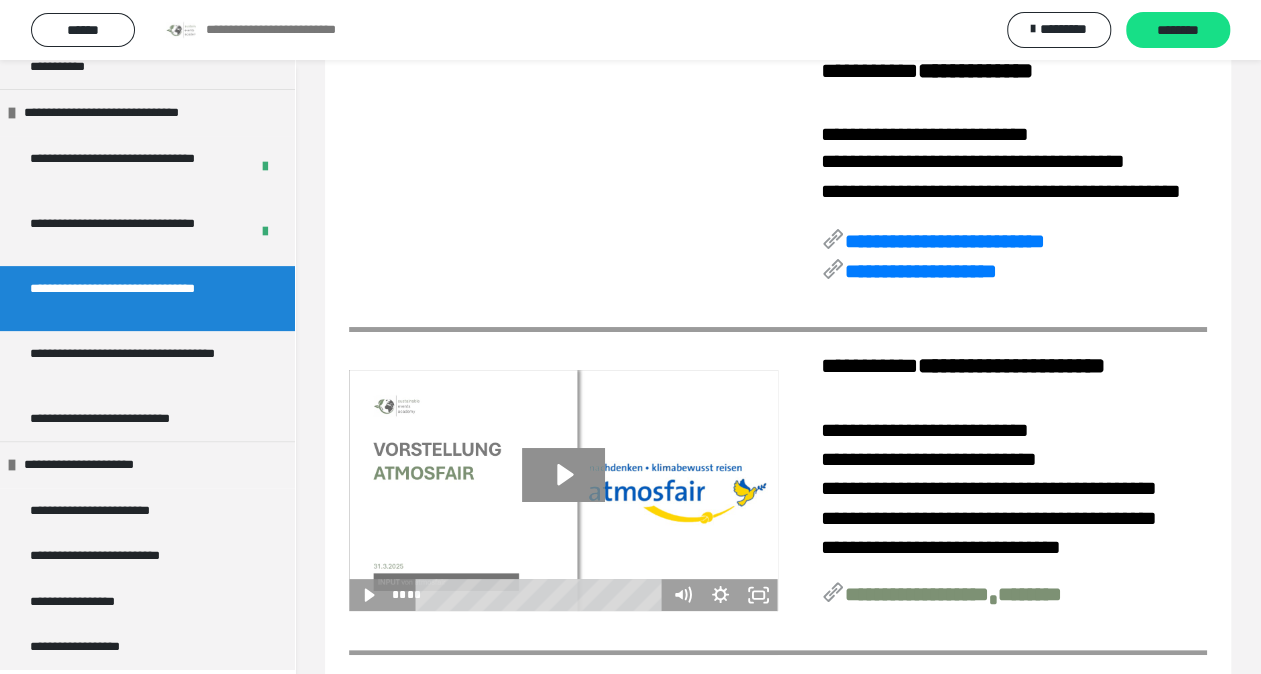 scroll, scrollTop: 3629, scrollLeft: 0, axis: vertical 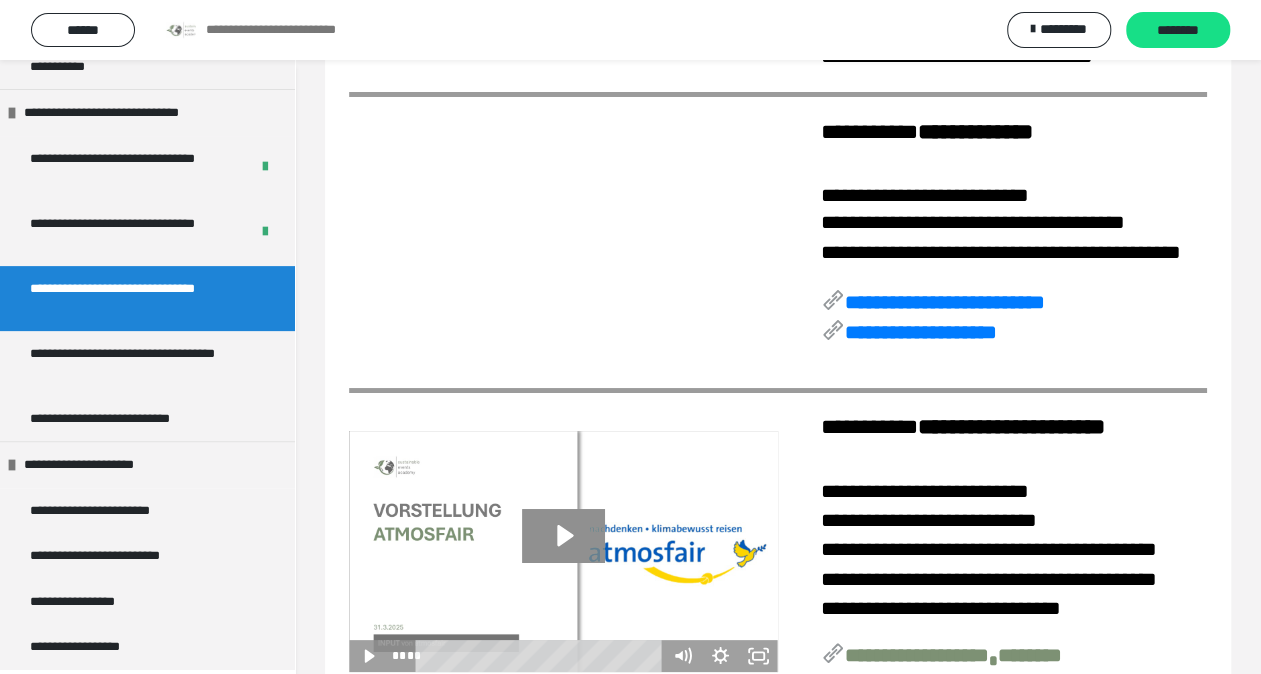 drag, startPoint x: 644, startPoint y: 404, endPoint x: 675, endPoint y: 406, distance: 31.06445 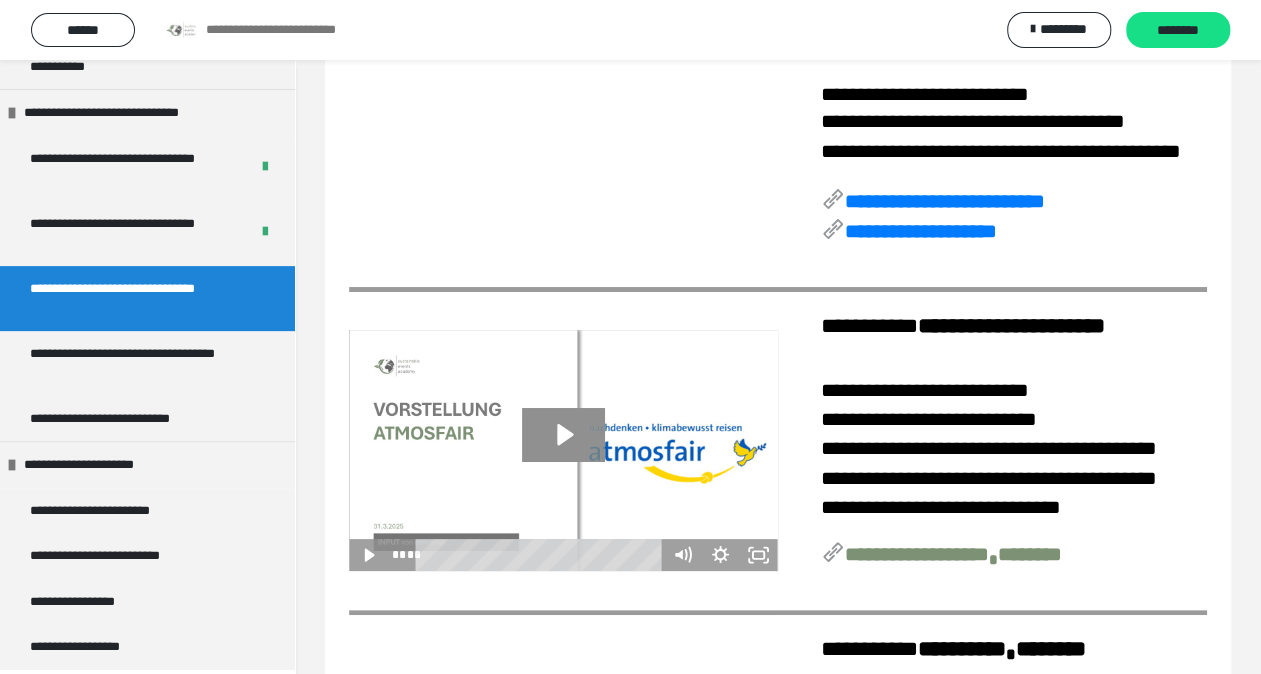 scroll, scrollTop: 3812, scrollLeft: 0, axis: vertical 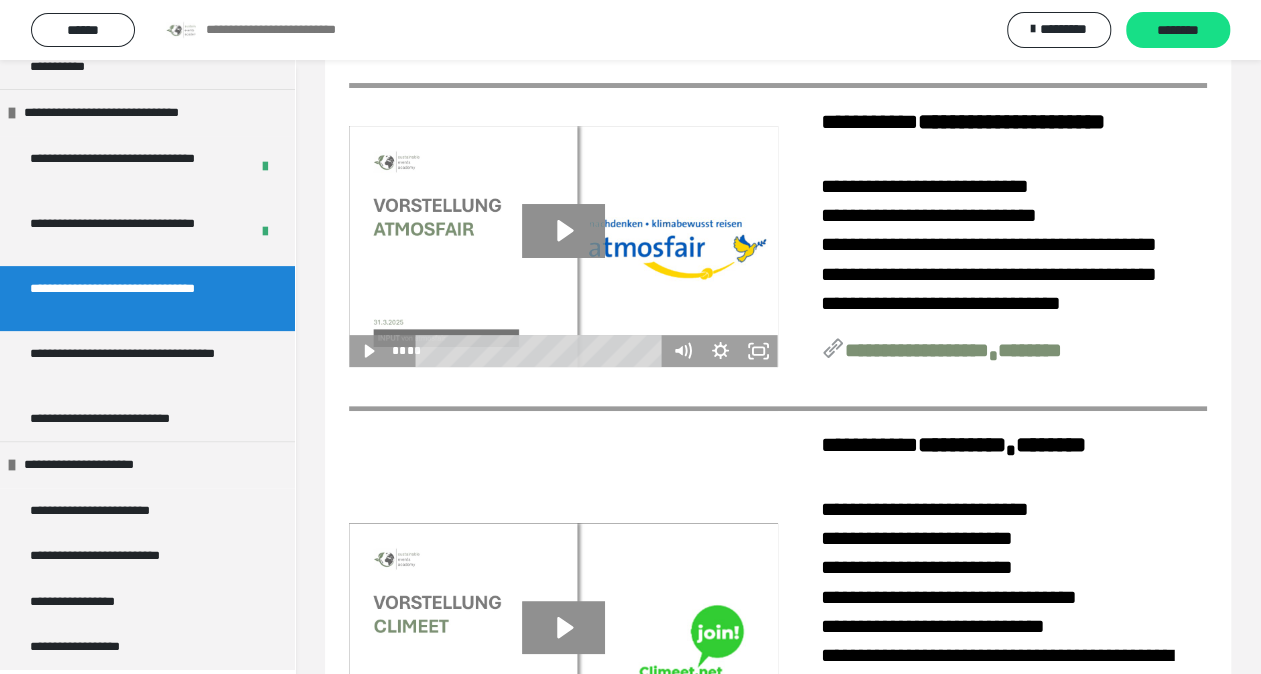 click on "**********" at bounding box center (921, 27) 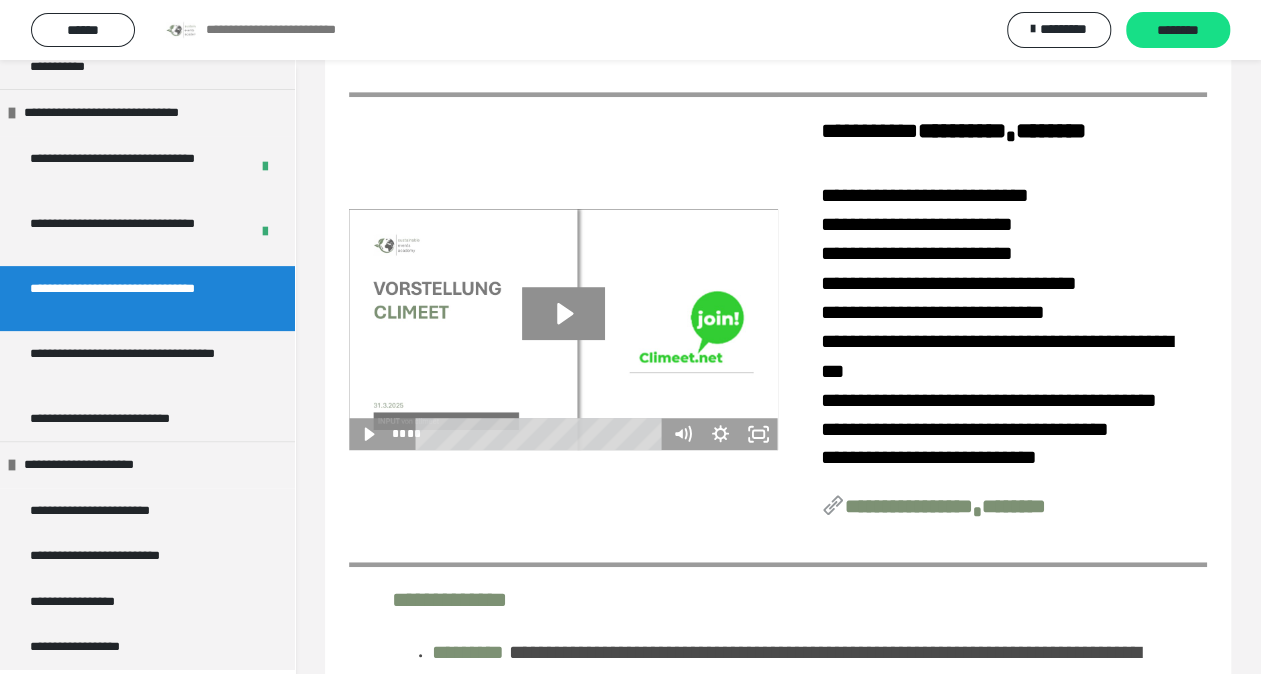 scroll, scrollTop: 4258, scrollLeft: 0, axis: vertical 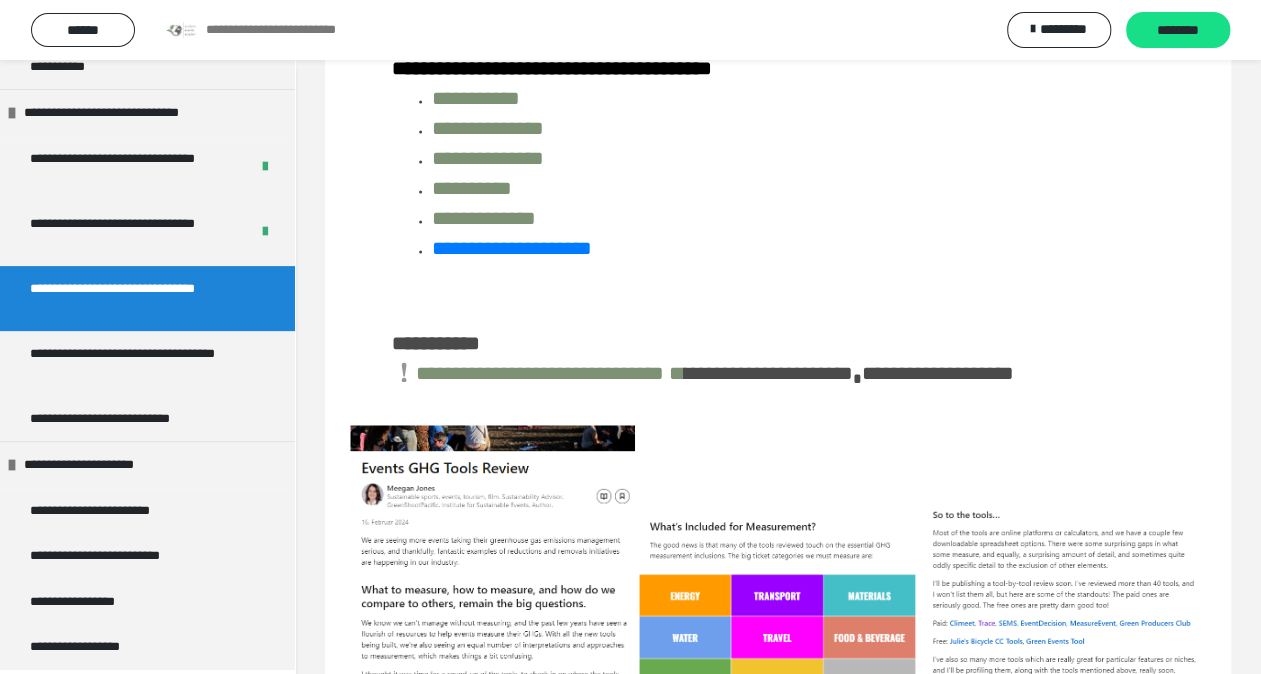 drag, startPoint x: 1263, startPoint y: 441, endPoint x: 1204, endPoint y: 514, distance: 93.8616 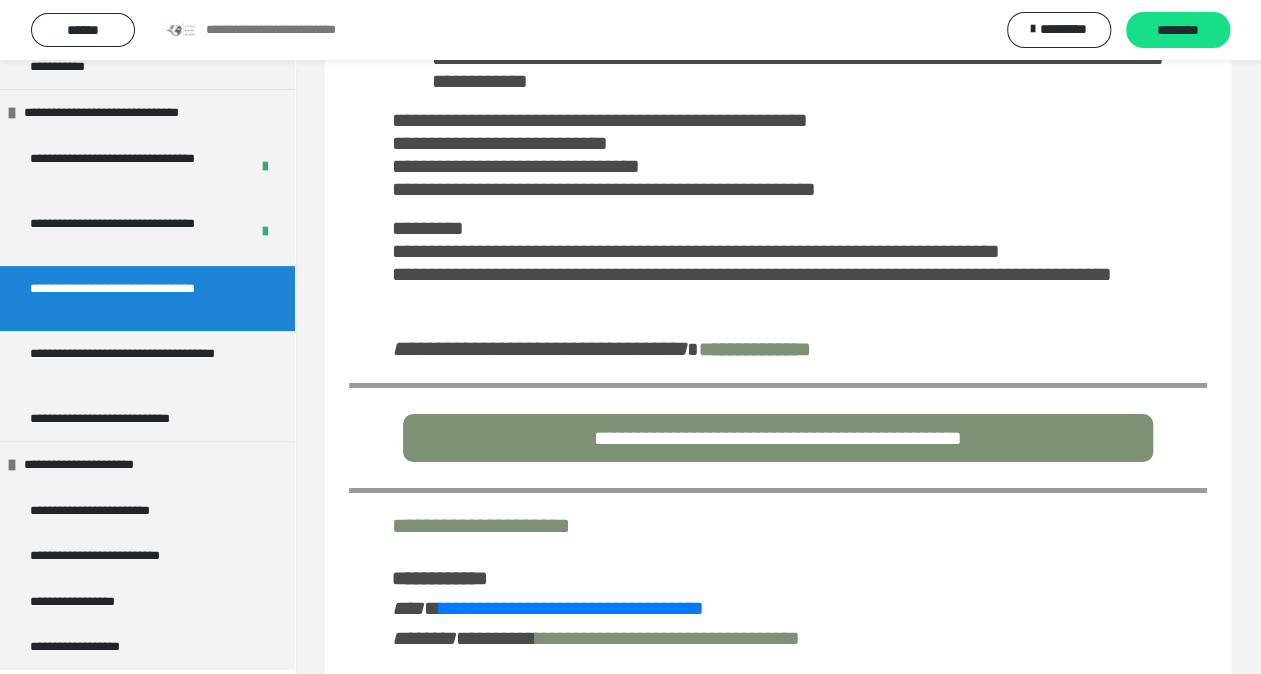 scroll, scrollTop: 6878, scrollLeft: 0, axis: vertical 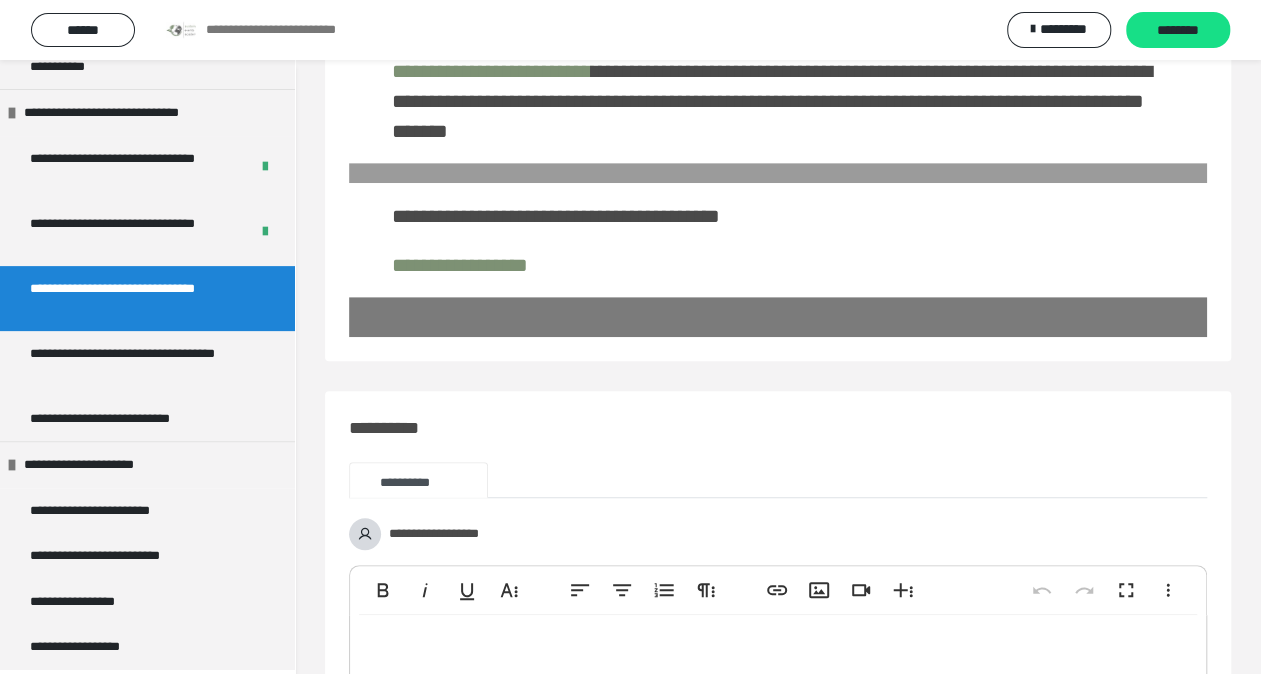 drag, startPoint x: 393, startPoint y: 94, endPoint x: 738, endPoint y: 77, distance: 345.41858 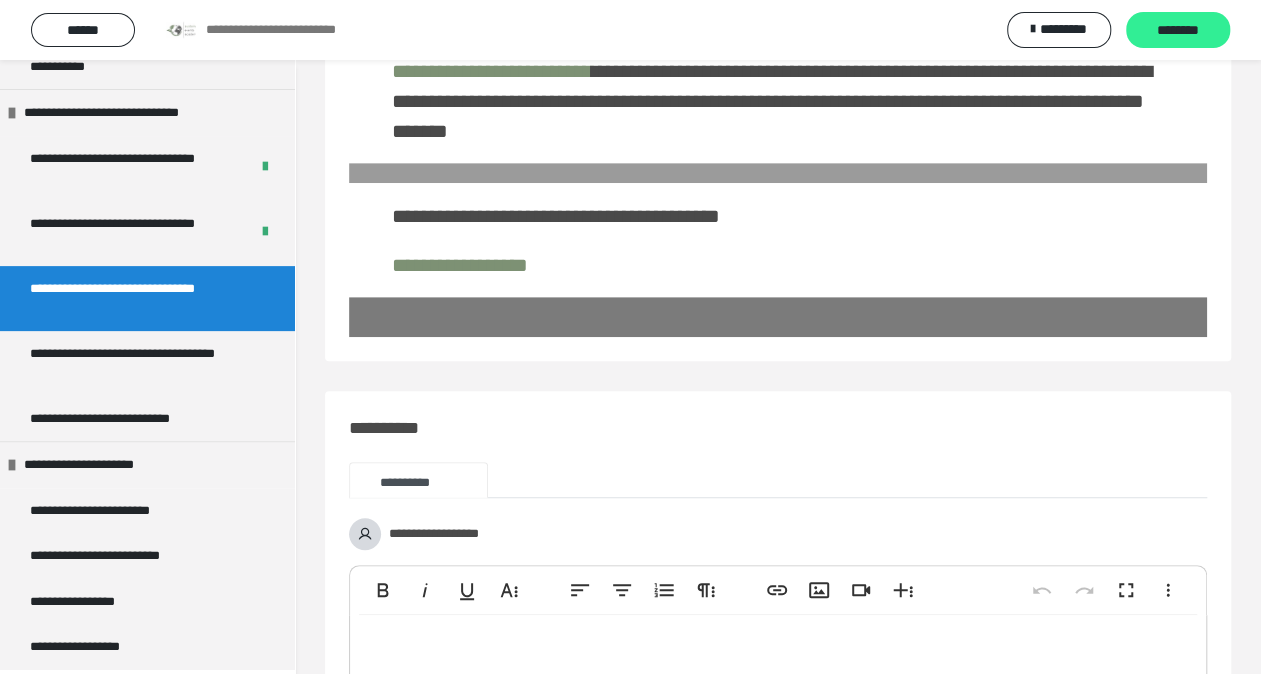 click on "********" at bounding box center (1178, 31) 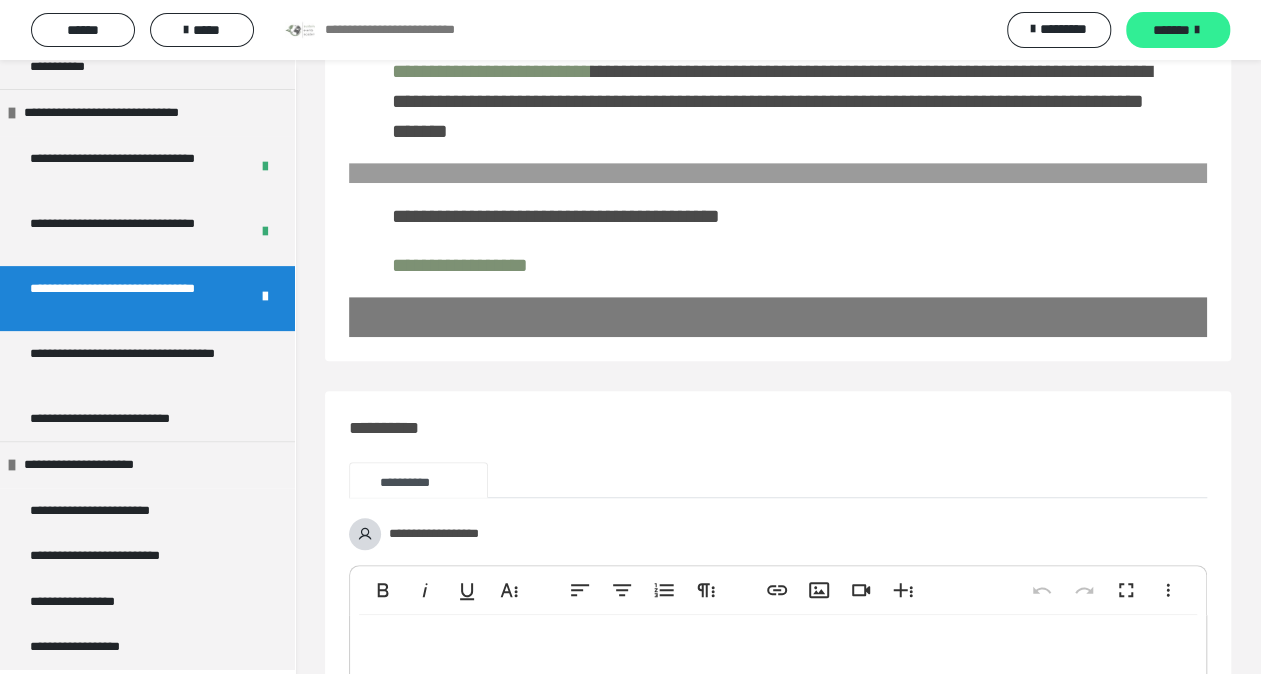 click on "*******" at bounding box center (1178, 30) 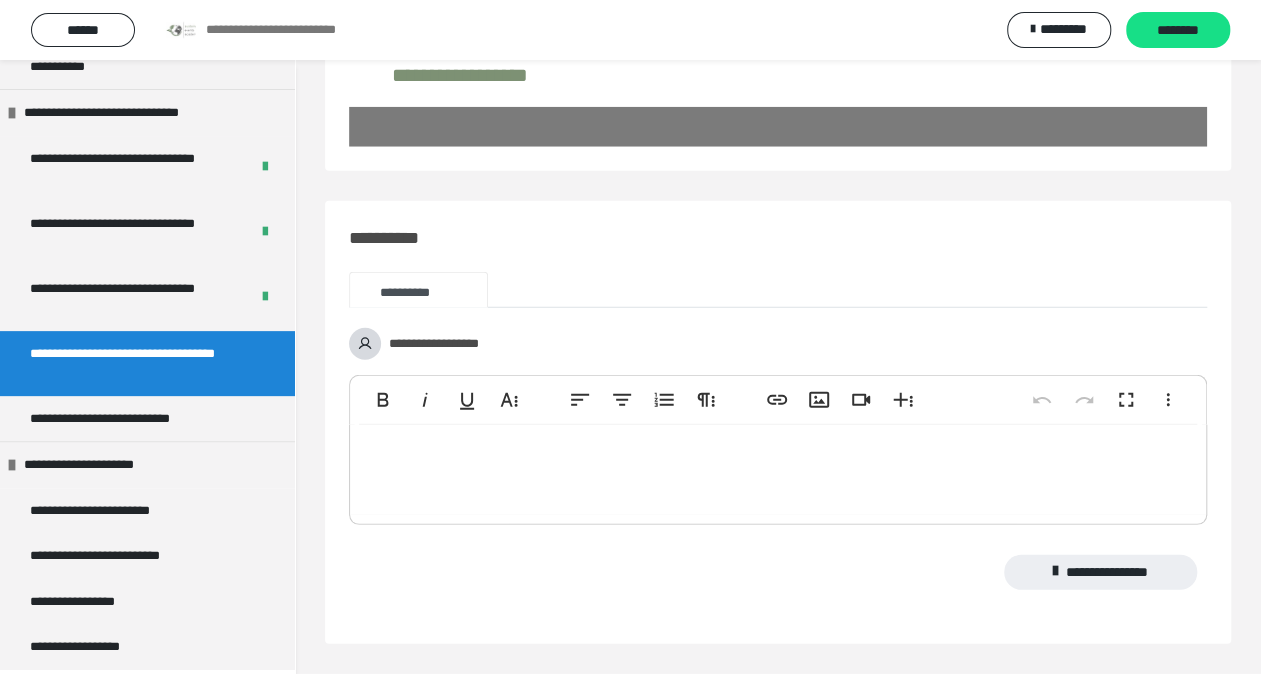 scroll, scrollTop: 3047, scrollLeft: 0, axis: vertical 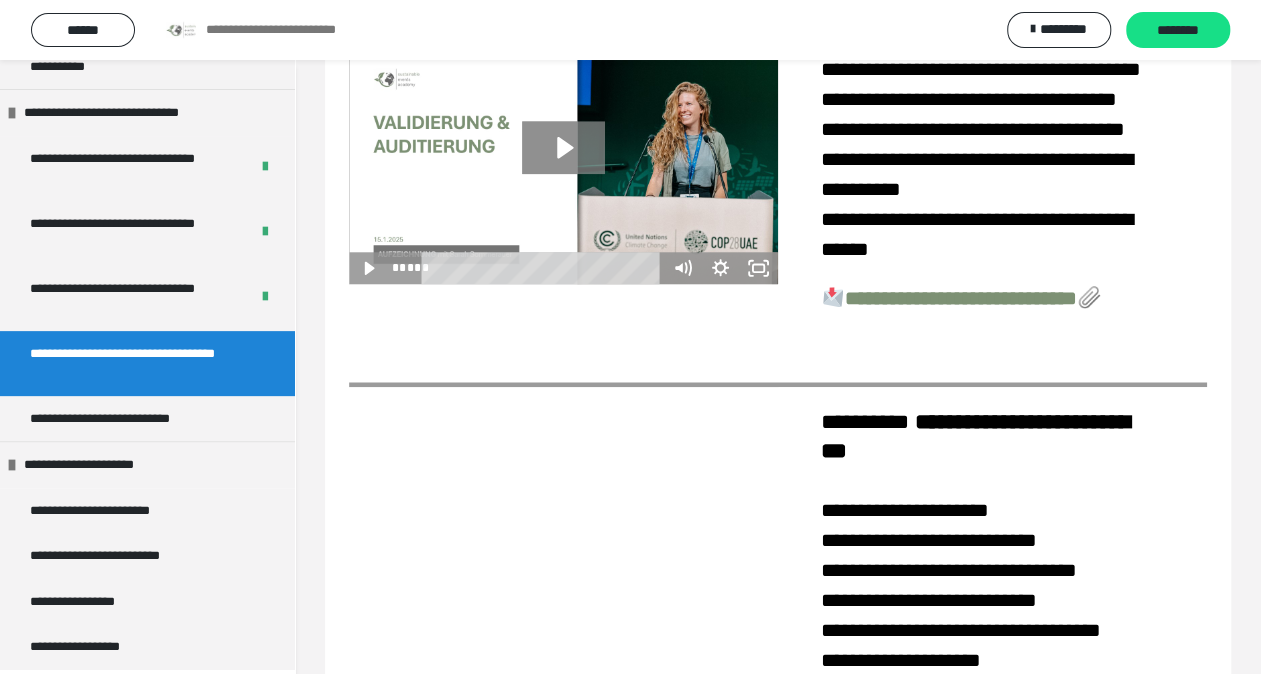 click on "**********" at bounding box center (961, 298) 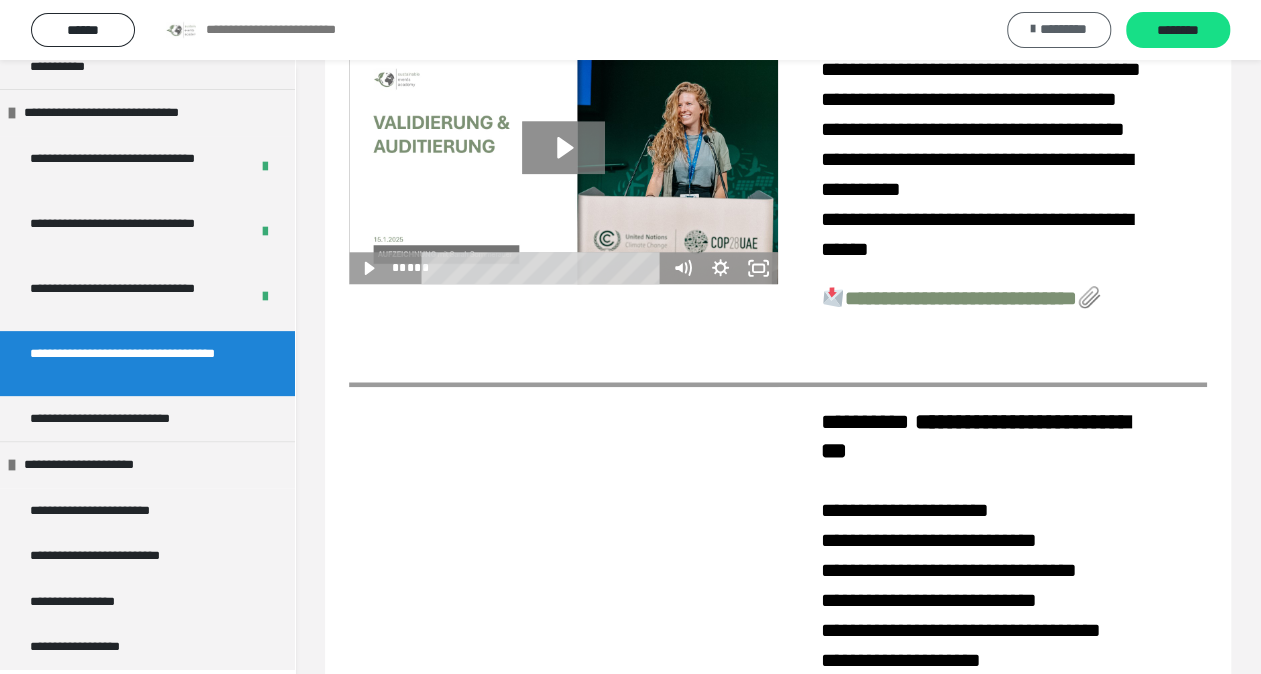 click on "*********" at bounding box center [1059, 30] 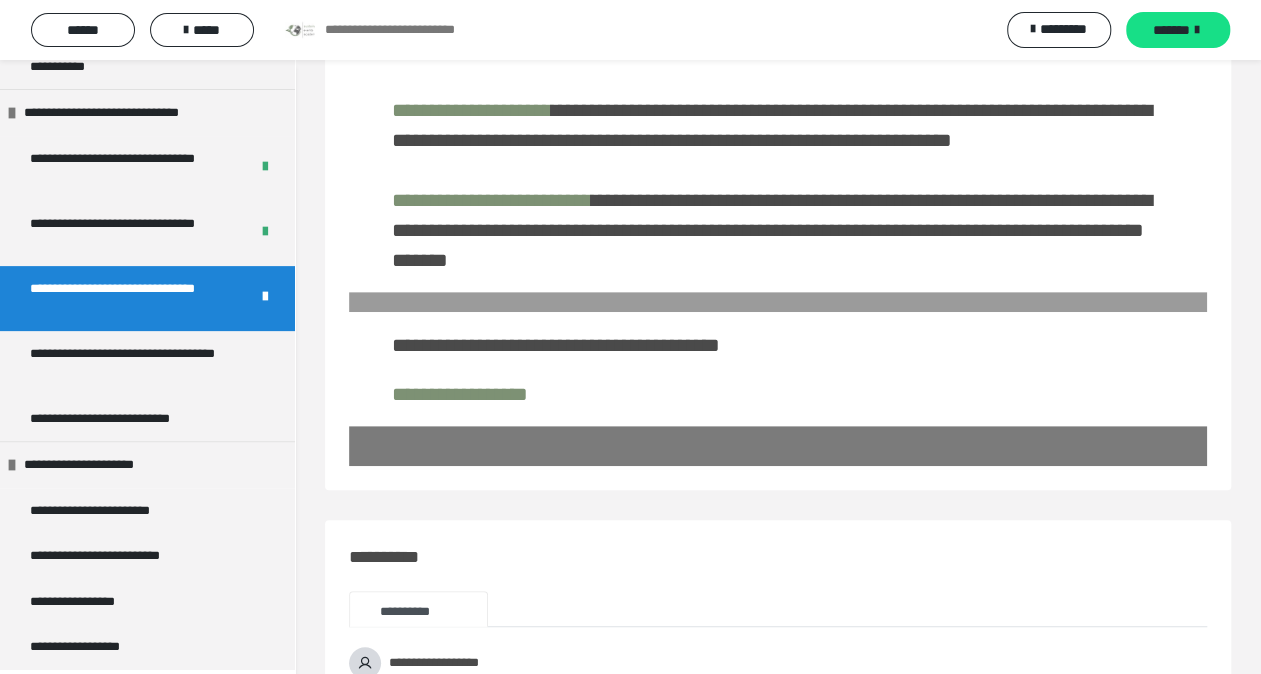scroll, scrollTop: 7919, scrollLeft: 0, axis: vertical 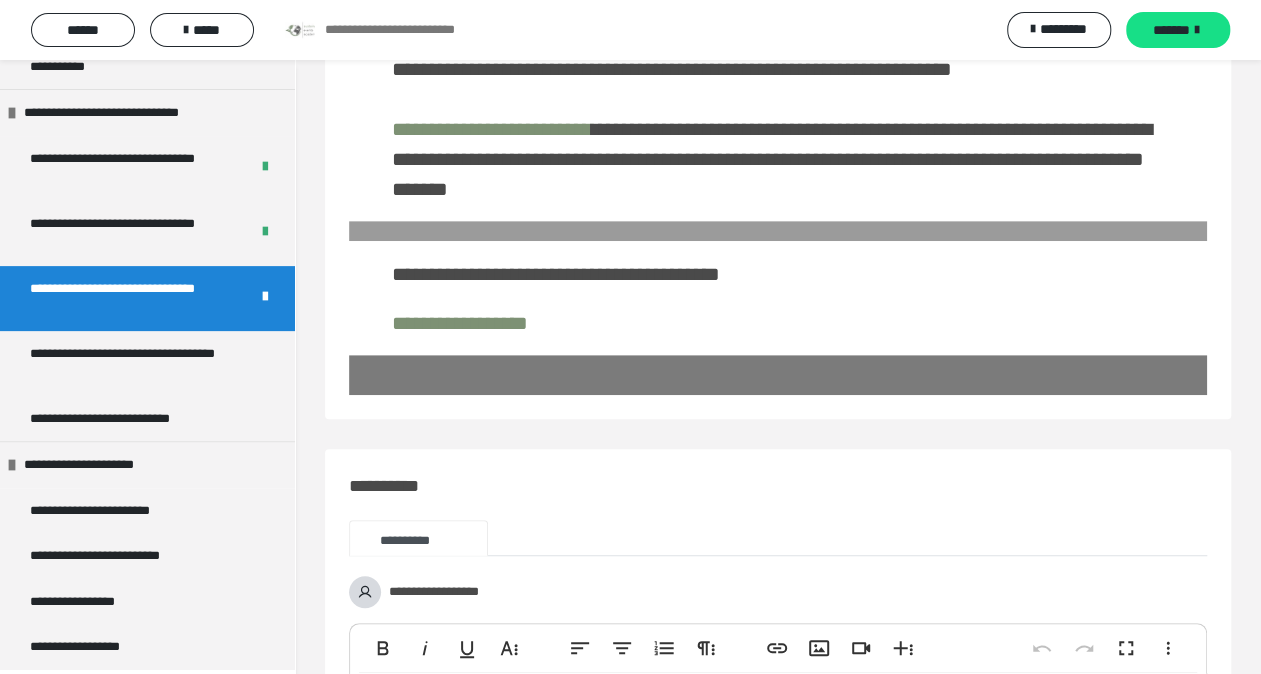 click on "**********" at bounding box center (778, -420) 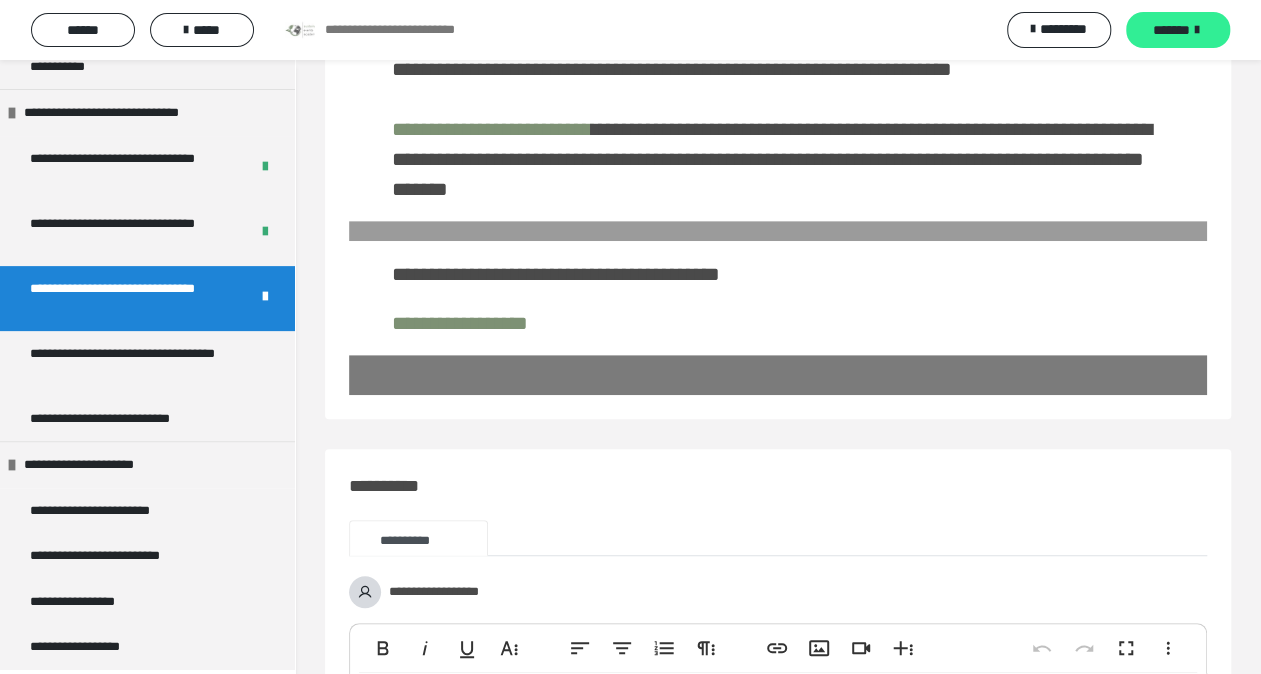 click on "*******" at bounding box center [1178, 30] 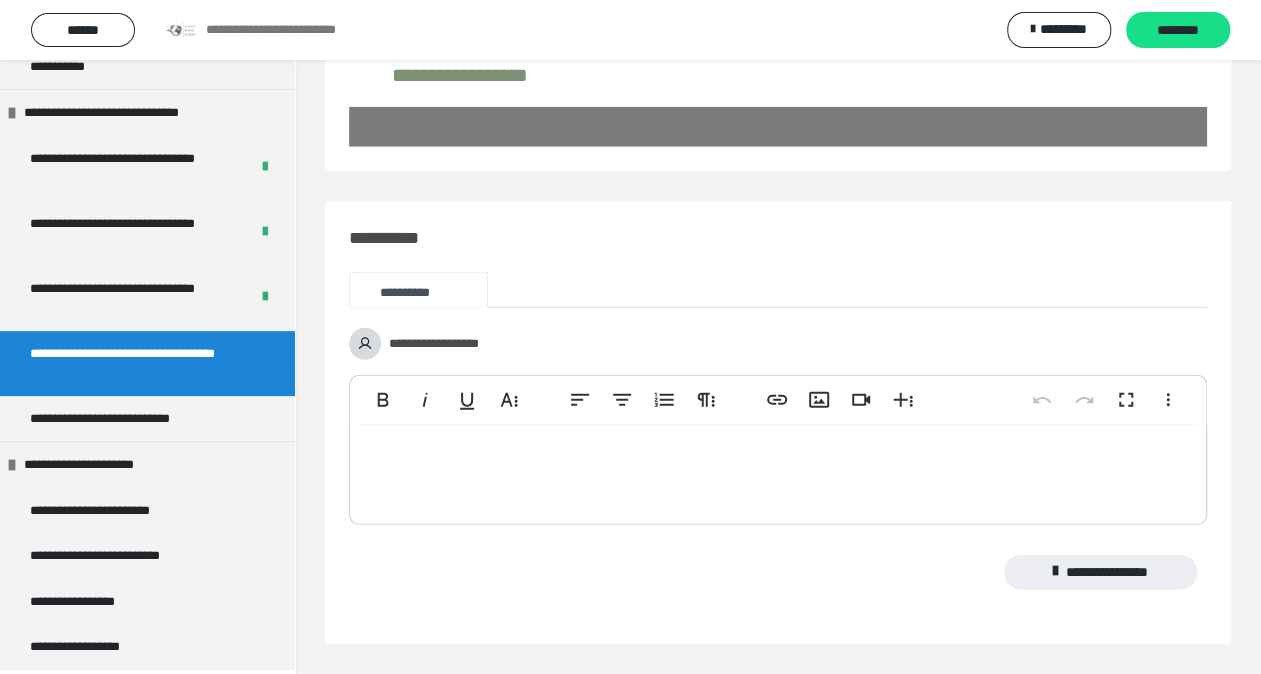 scroll, scrollTop: 3047, scrollLeft: 0, axis: vertical 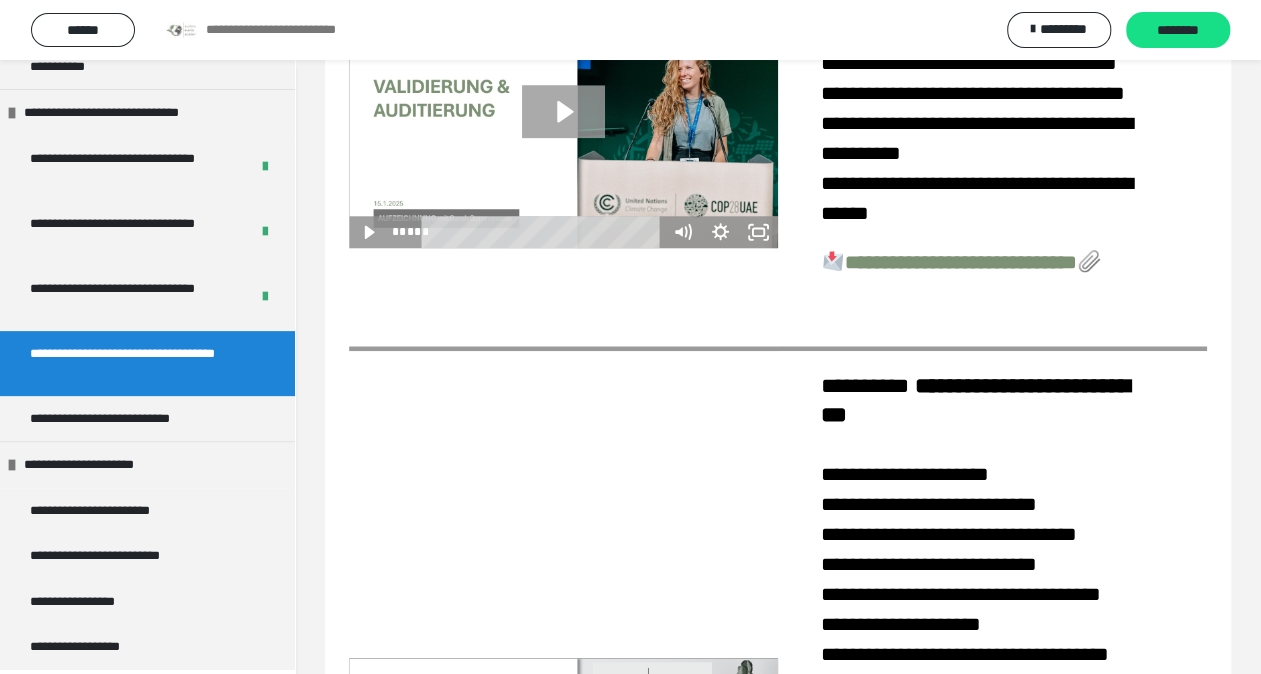 click 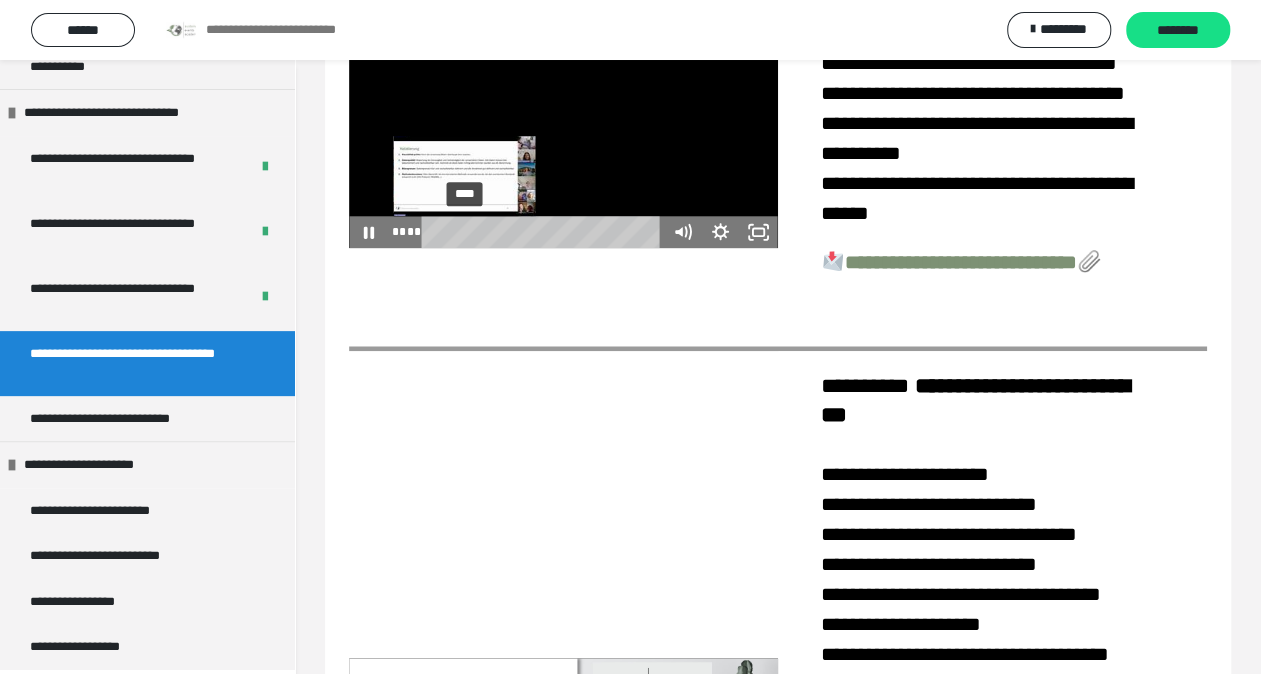 drag, startPoint x: 436, startPoint y: 473, endPoint x: 478, endPoint y: 476, distance: 42.107006 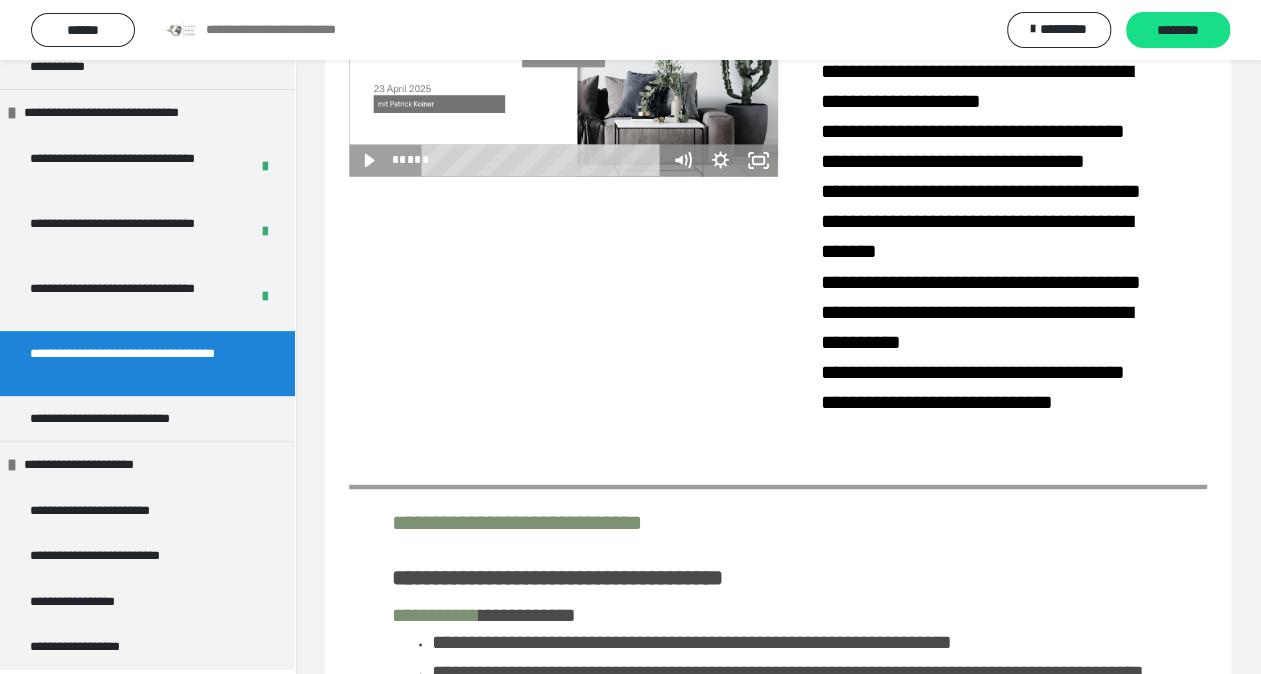 scroll, scrollTop: 1672, scrollLeft: 0, axis: vertical 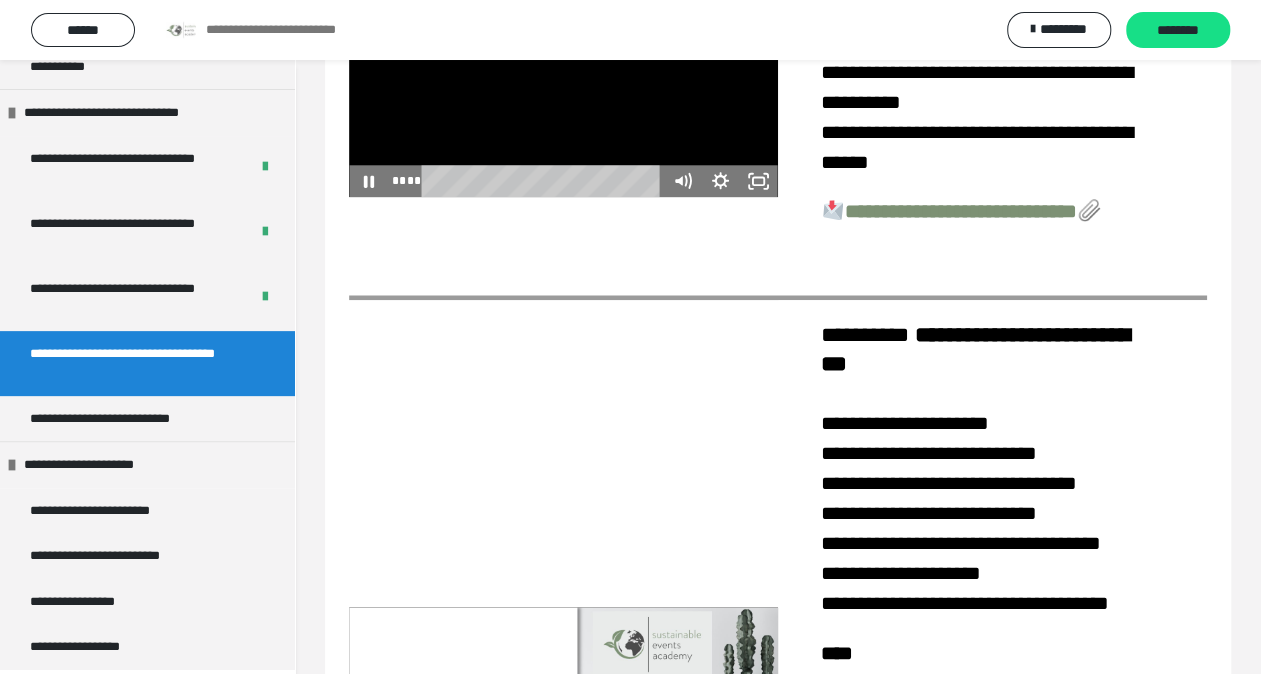 click at bounding box center (563, 76) 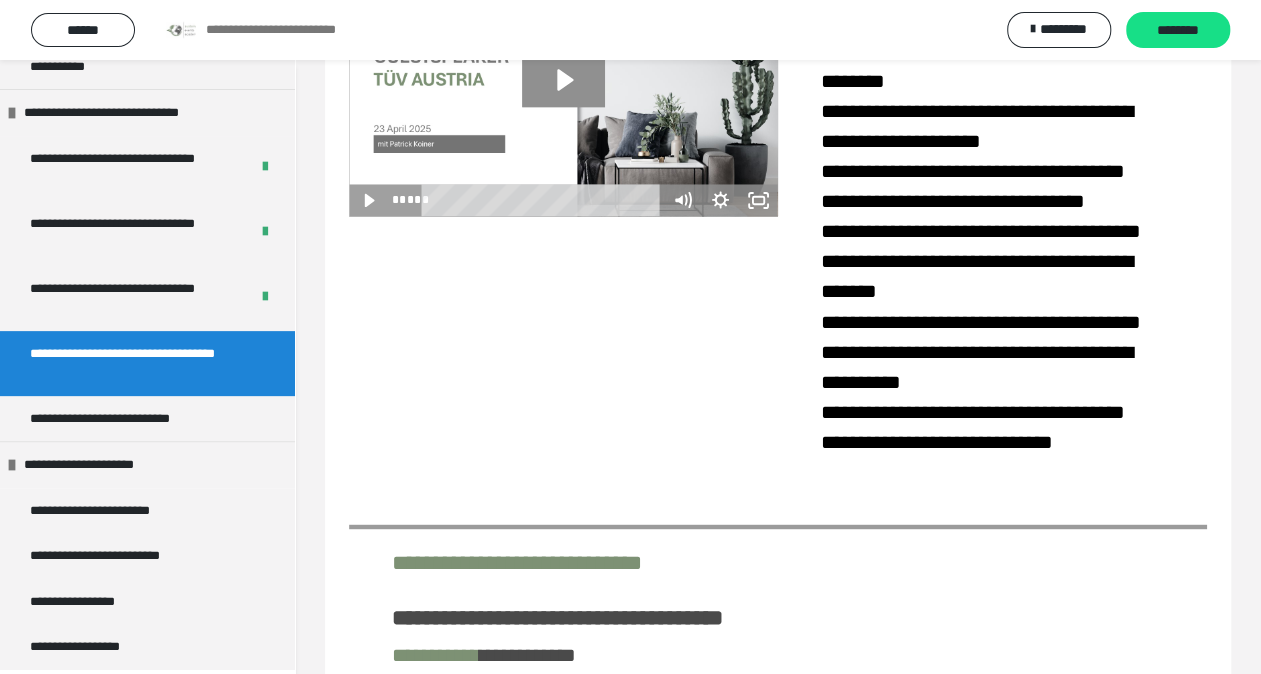scroll, scrollTop: 1636, scrollLeft: 0, axis: vertical 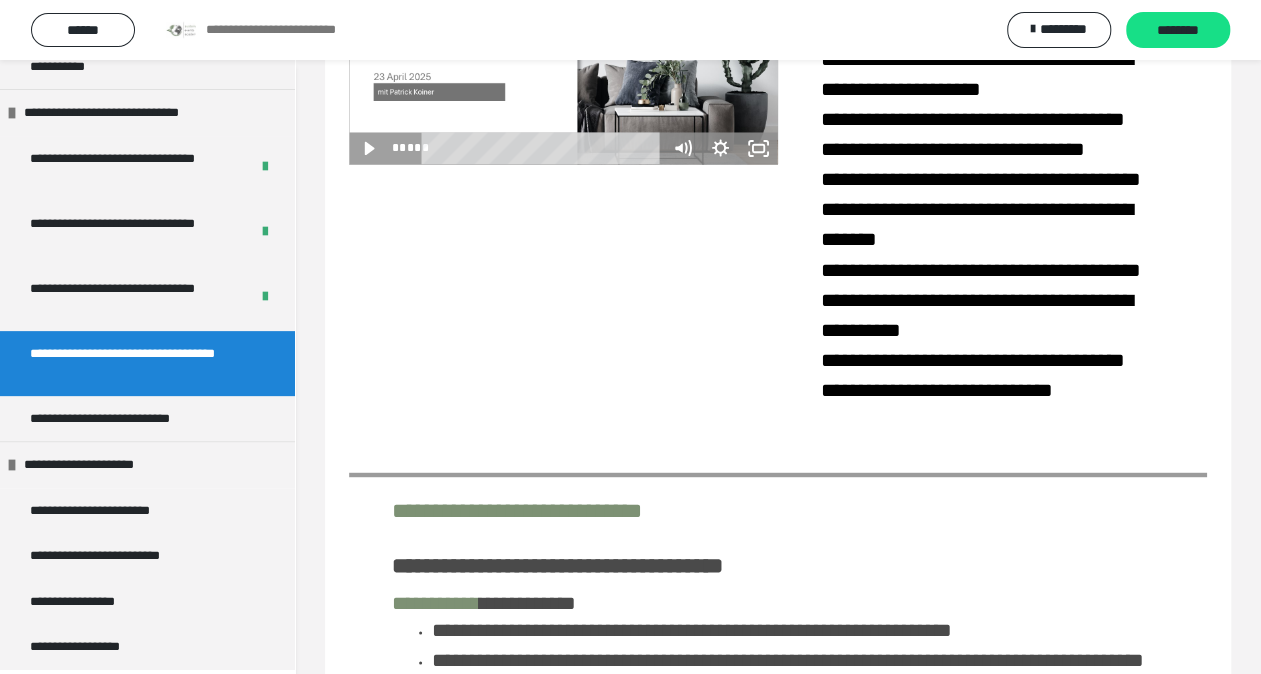 click 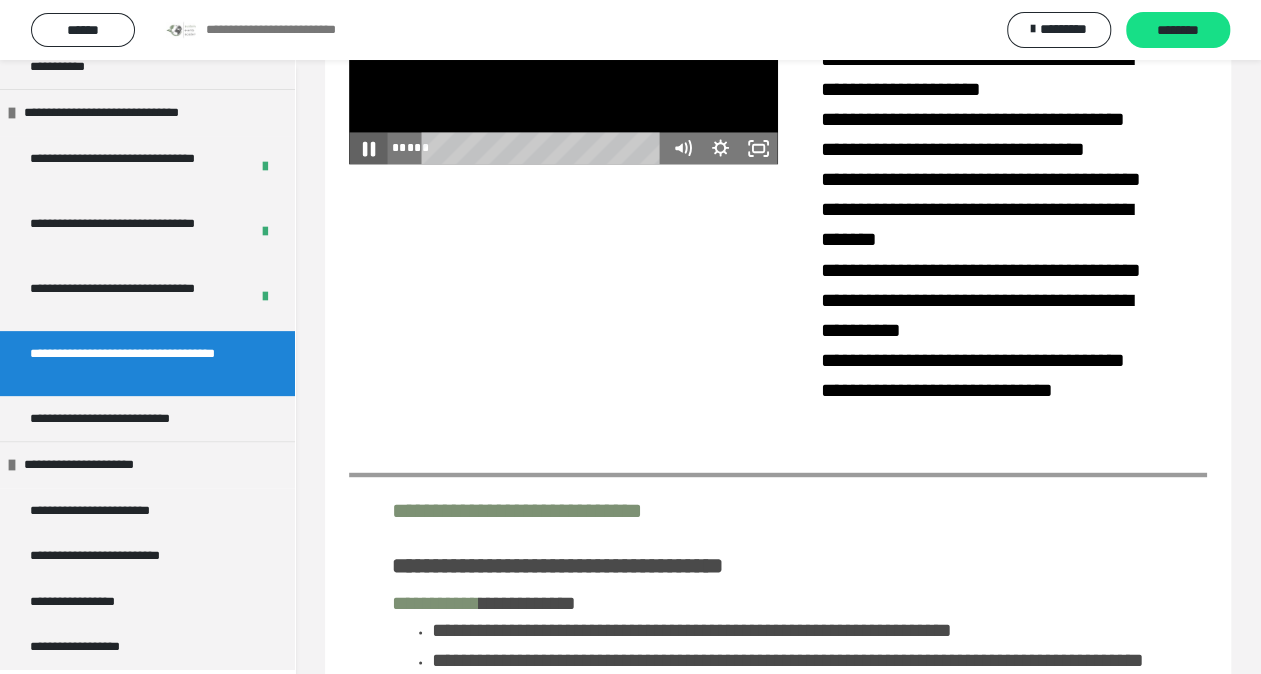 click 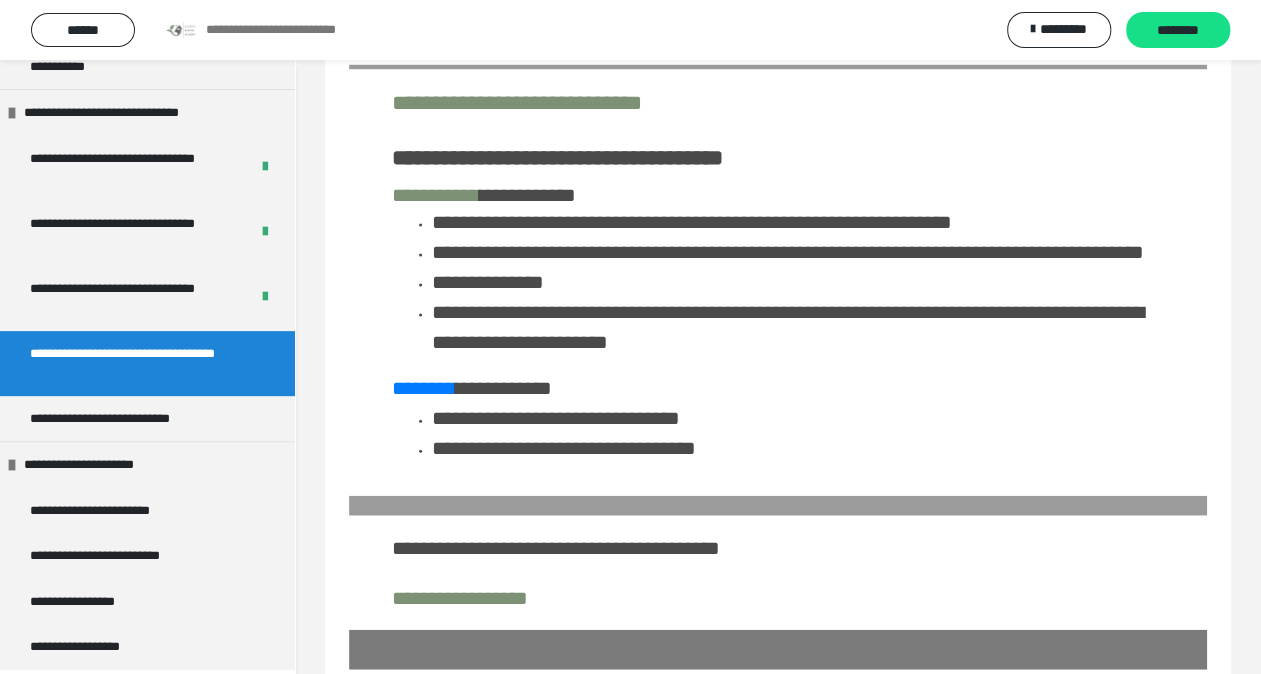 scroll, scrollTop: 2047, scrollLeft: 0, axis: vertical 